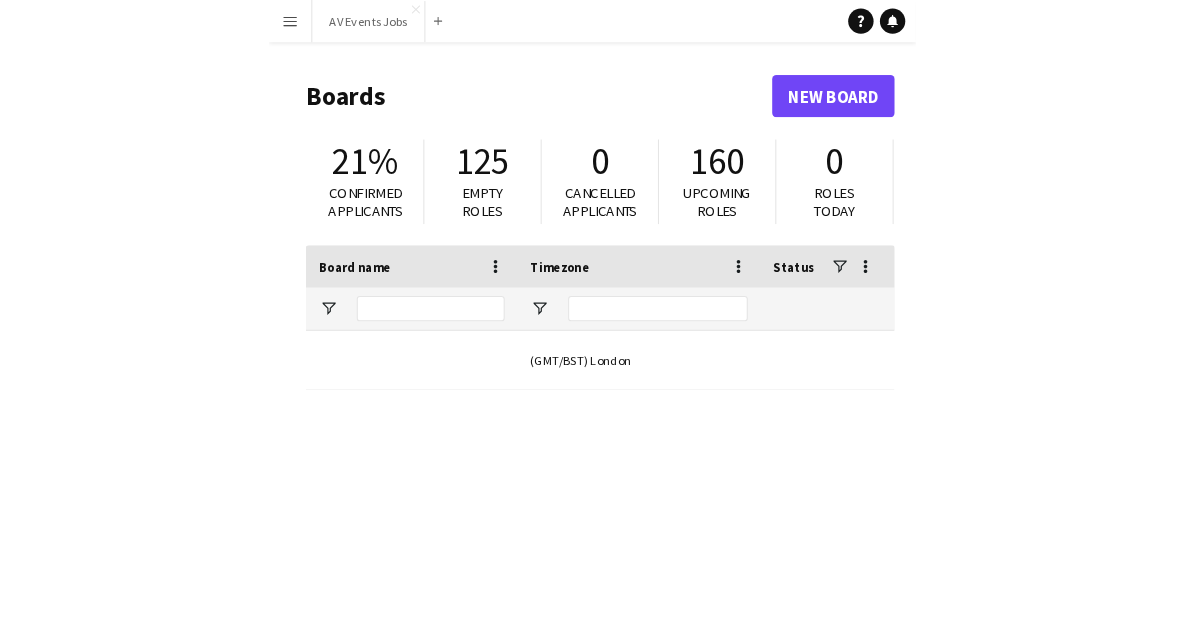 scroll, scrollTop: 0, scrollLeft: 0, axis: both 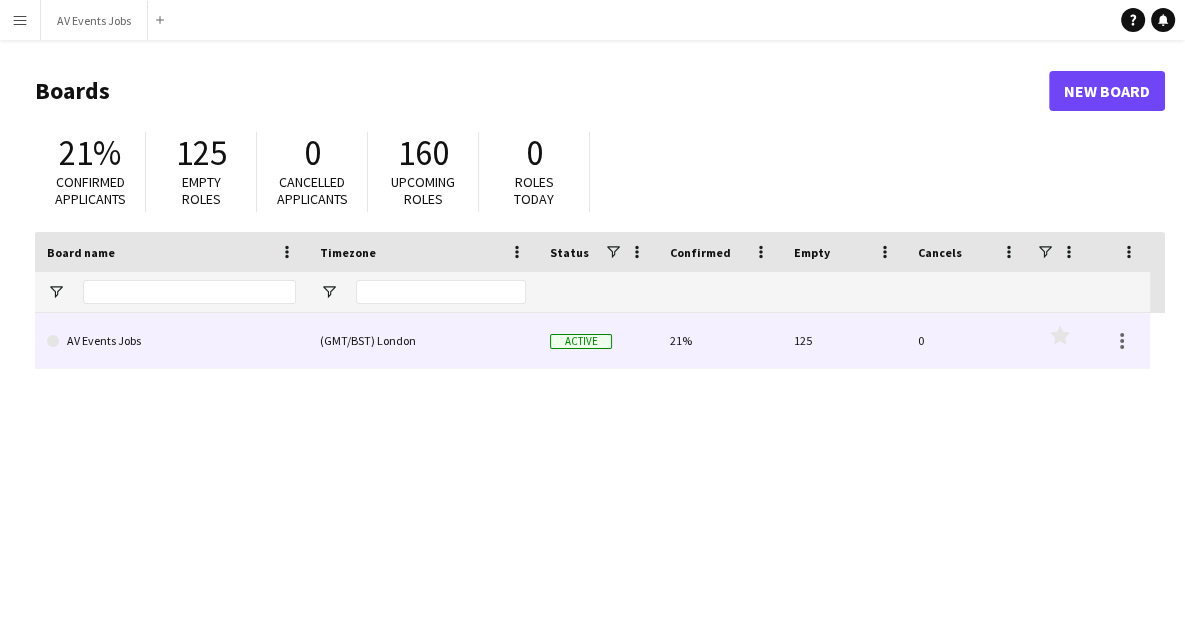 click on "AV Events Jobs" 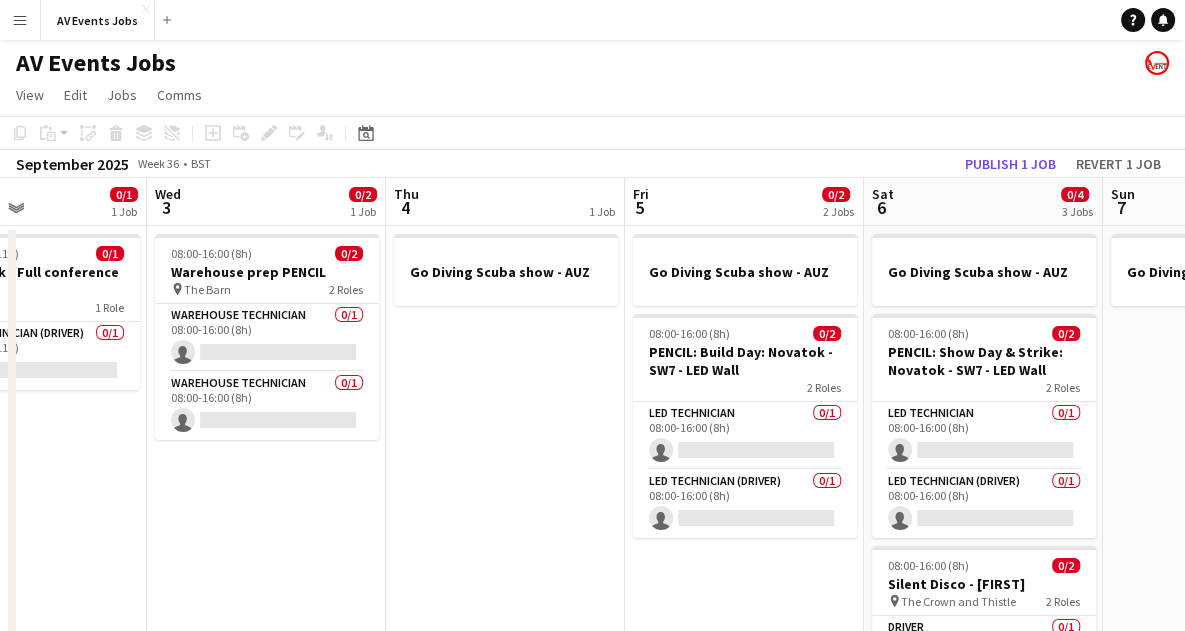 scroll, scrollTop: 0, scrollLeft: 668, axis: horizontal 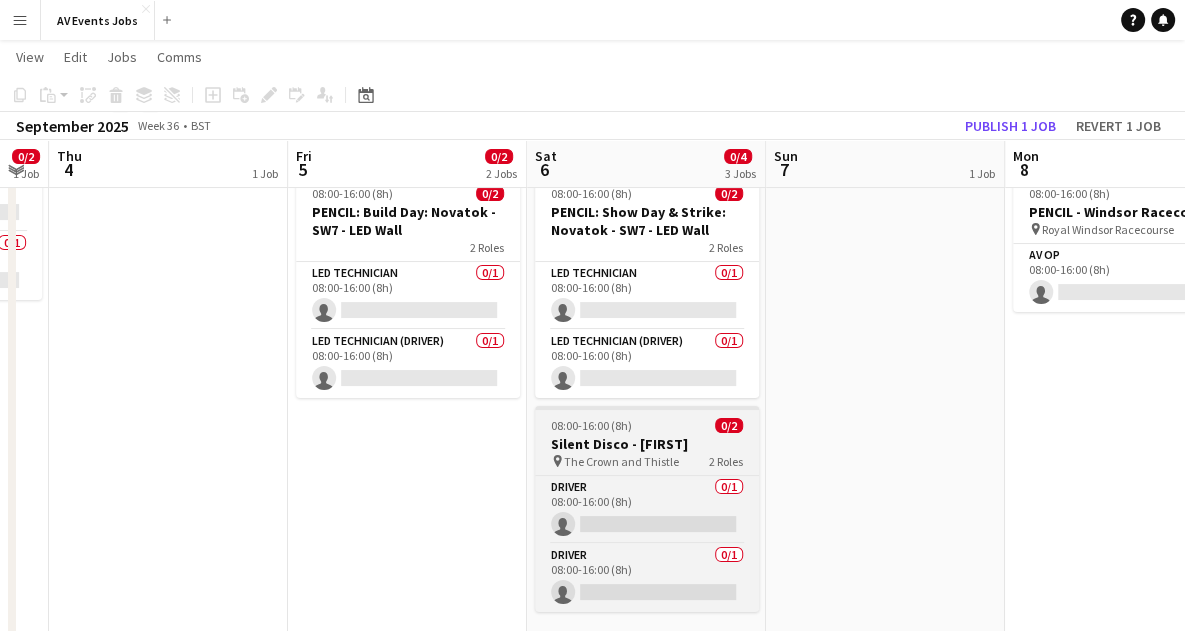 click on "Silent Disco - [FIRST]" at bounding box center [647, 444] 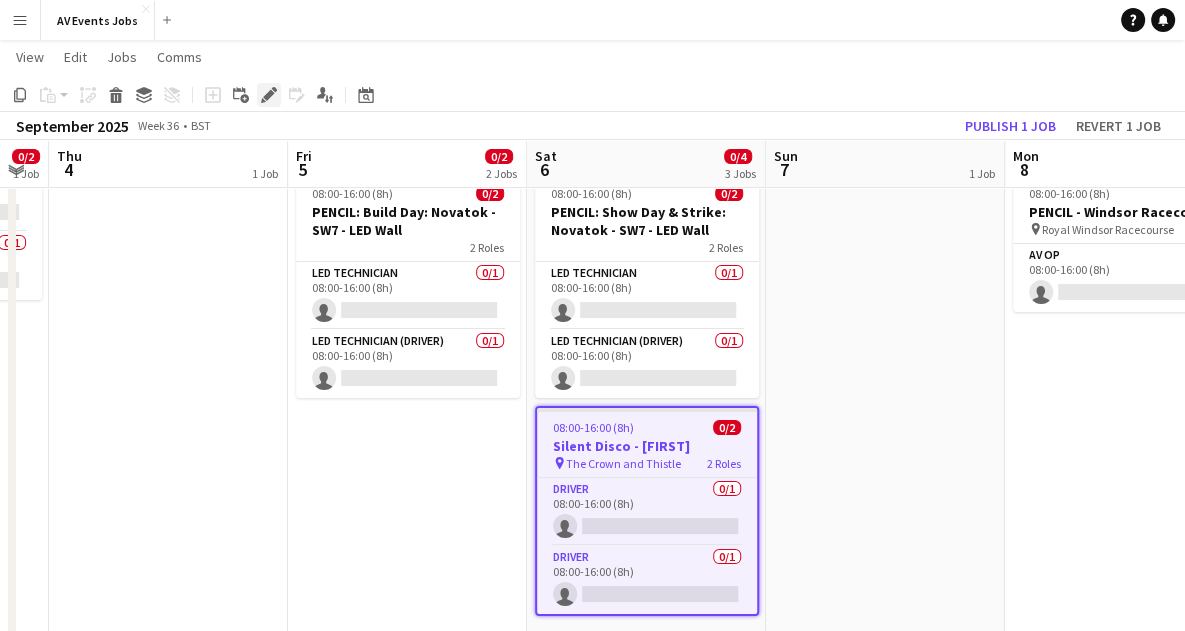 click on "Edit" 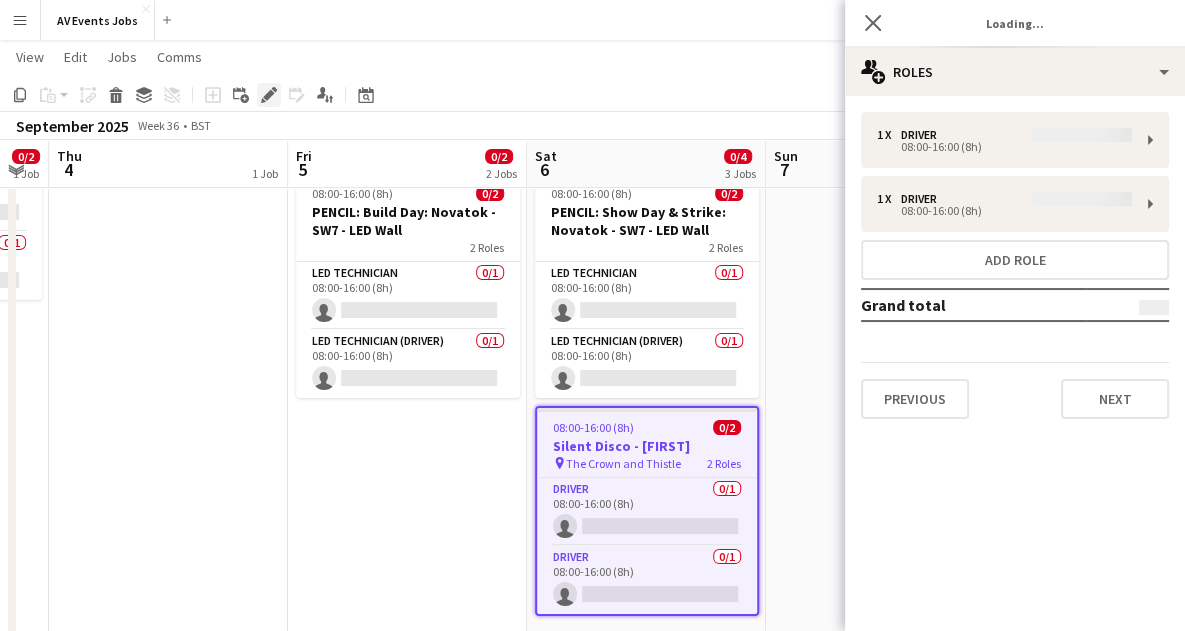 type on "*******" 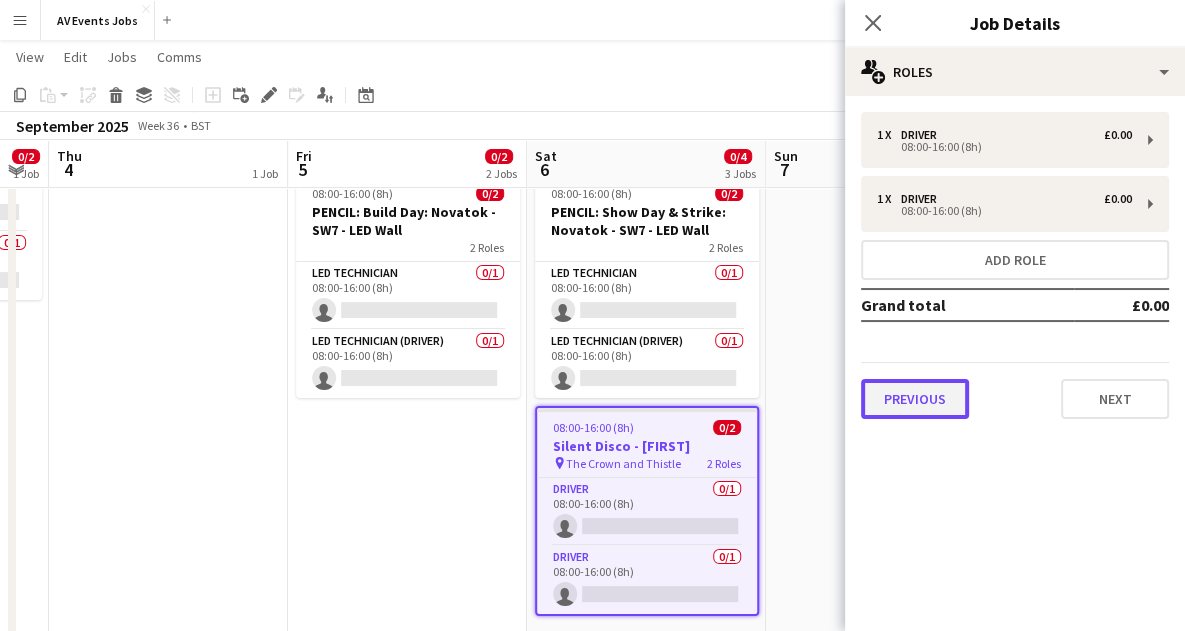 click on "Previous" at bounding box center [915, 399] 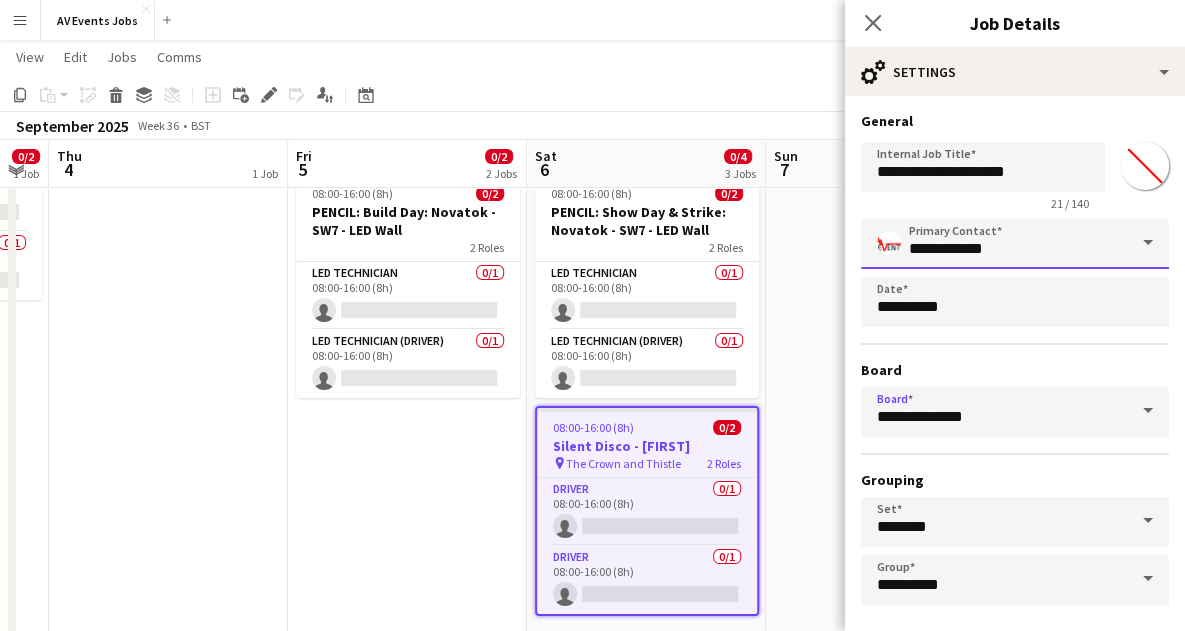 drag, startPoint x: 940, startPoint y: 397, endPoint x: 989, endPoint y: 231, distance: 173.0809 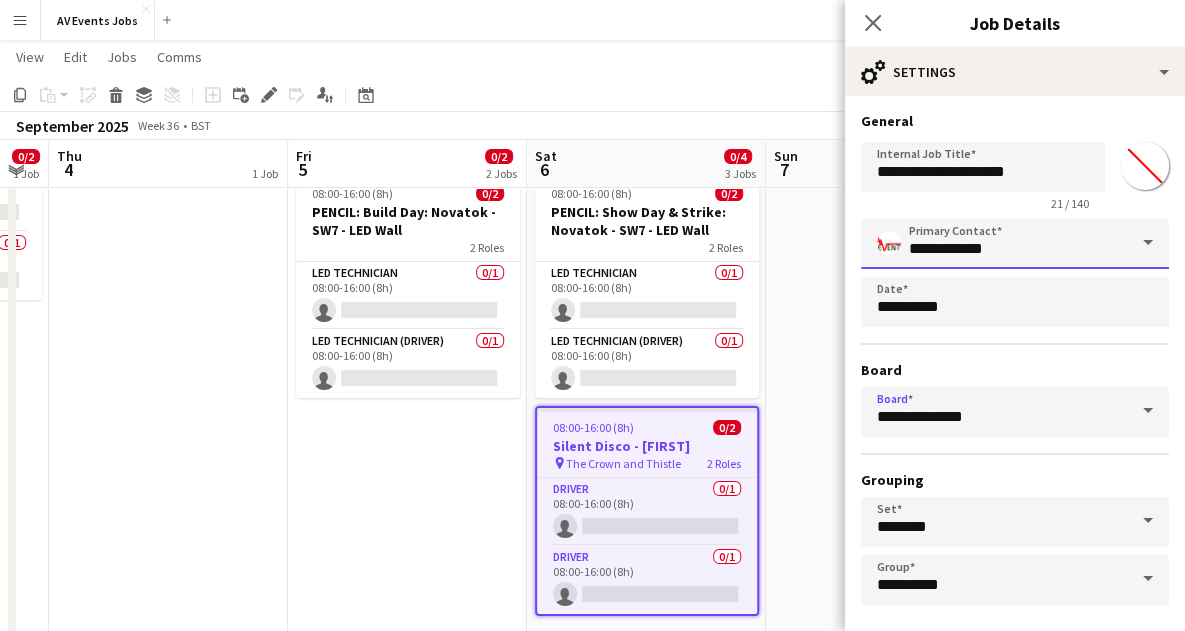 click on "**********" at bounding box center [1015, 244] 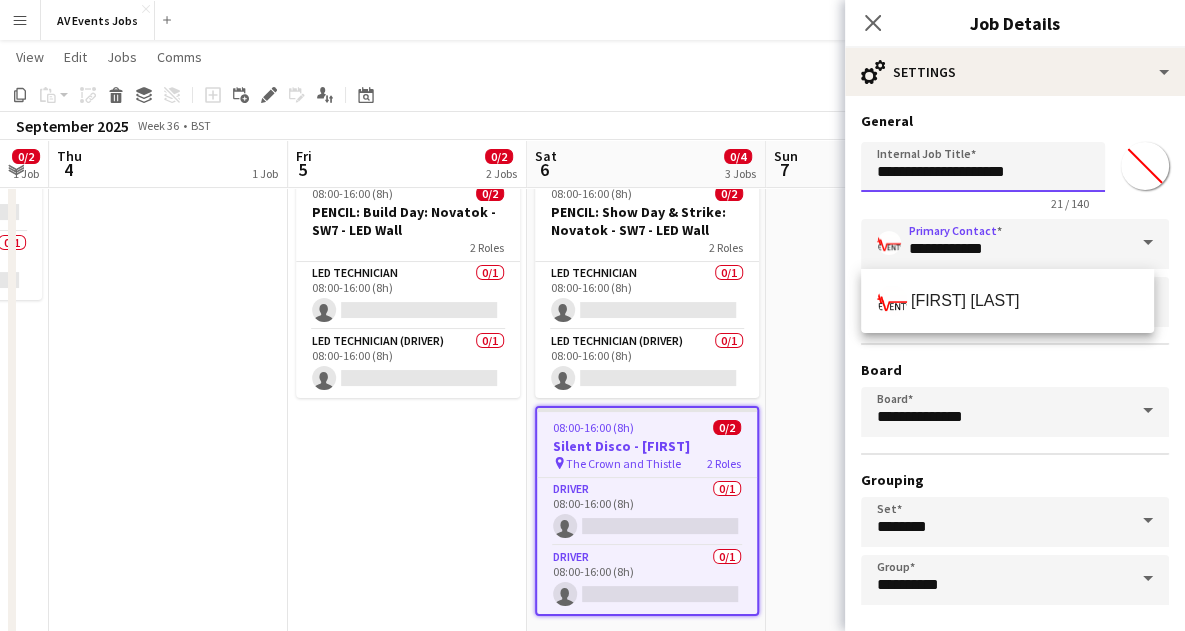 click on "**********" at bounding box center (983, 167) 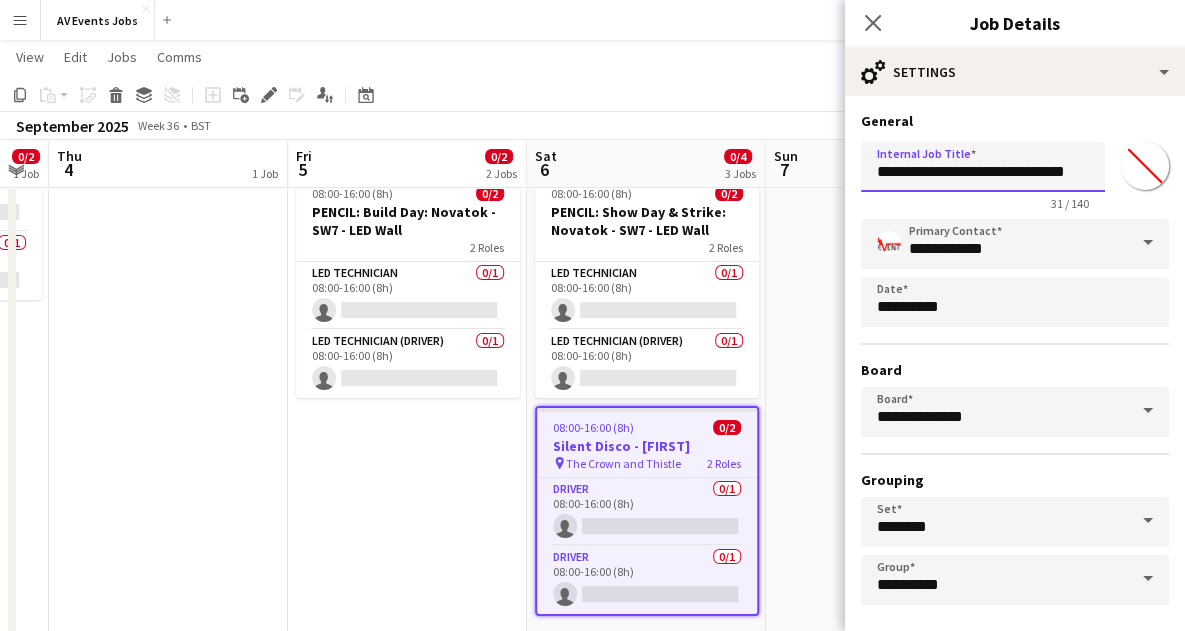 type on "**********" 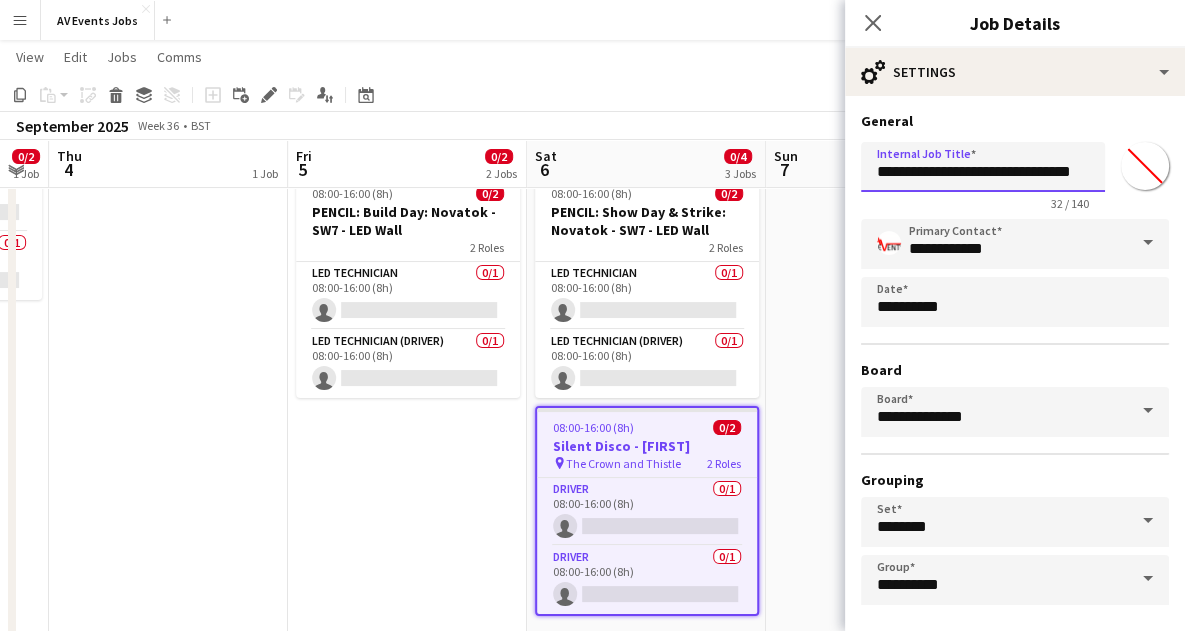 scroll, scrollTop: 86, scrollLeft: 0, axis: vertical 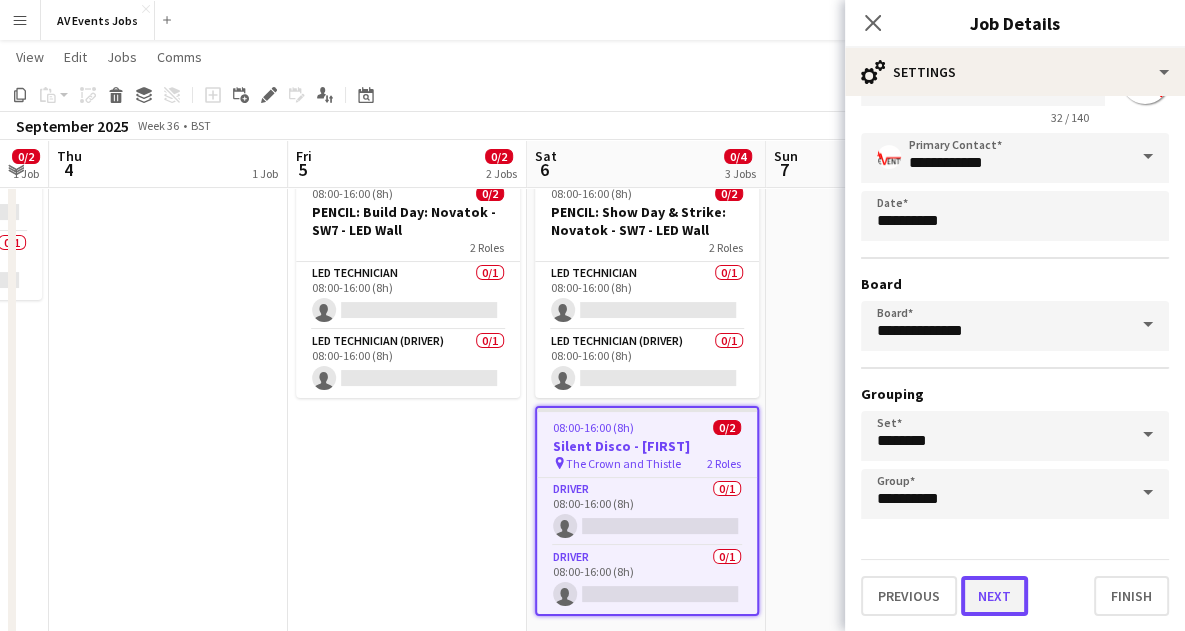 click on "Next" at bounding box center (994, 596) 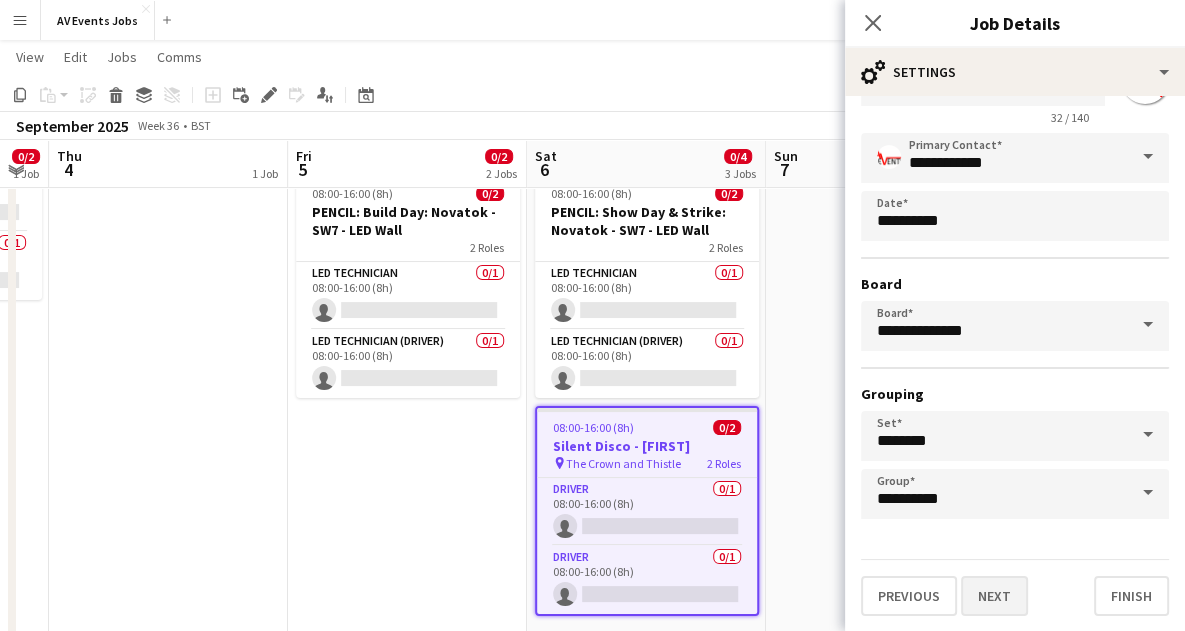 scroll, scrollTop: 0, scrollLeft: 0, axis: both 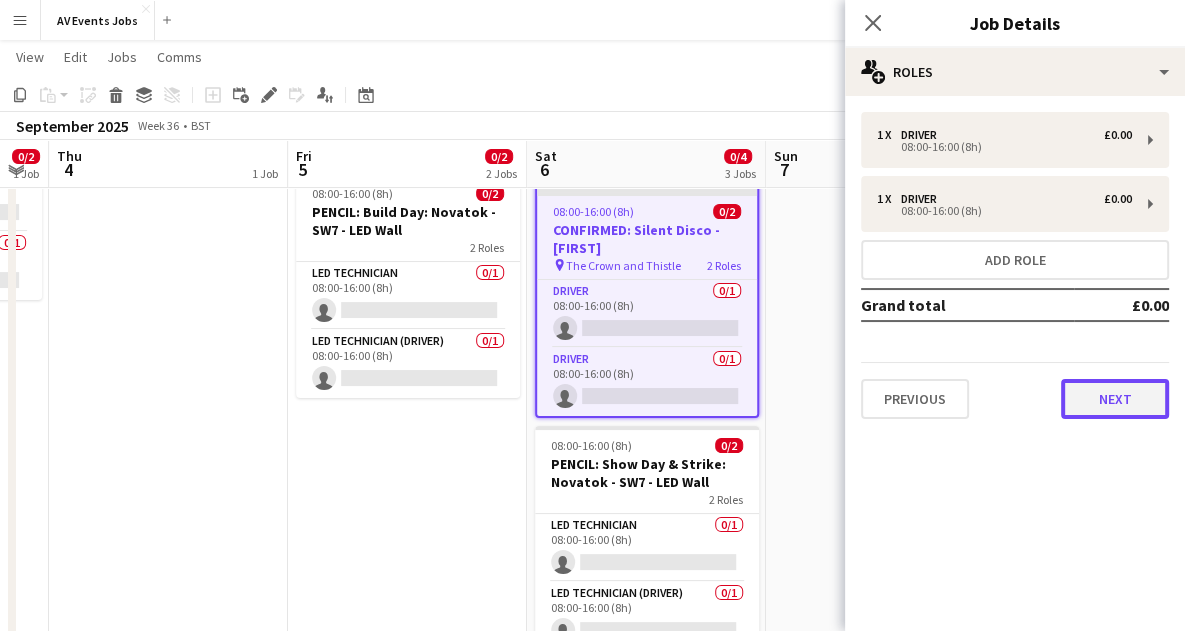click on "Next" at bounding box center [1115, 399] 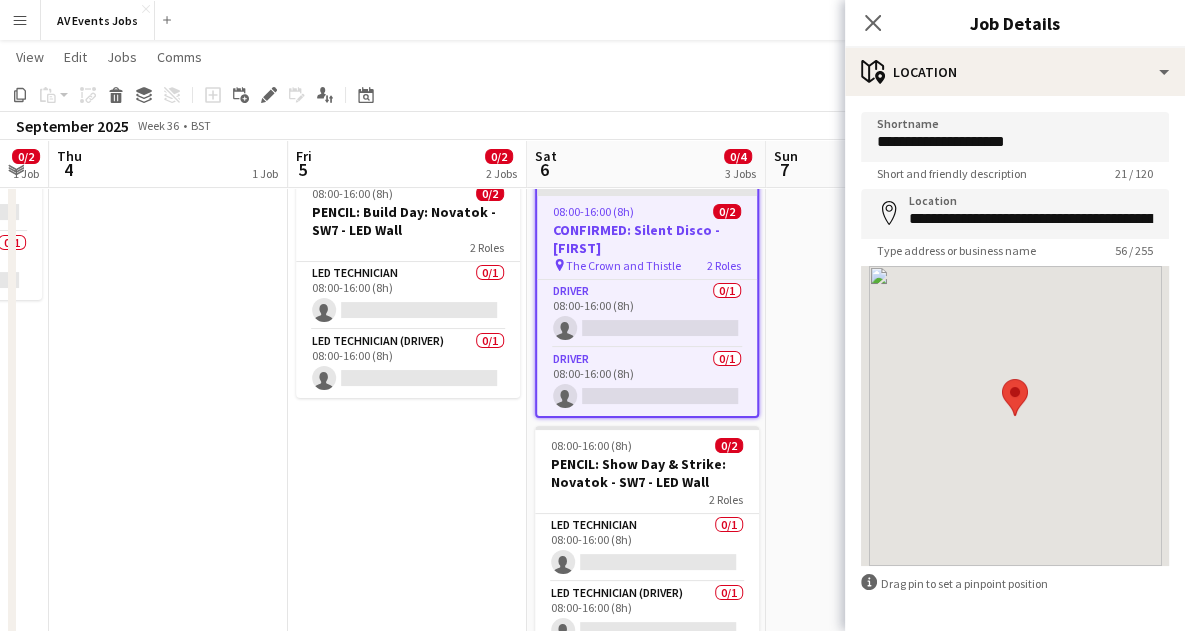 scroll, scrollTop: 75, scrollLeft: 0, axis: vertical 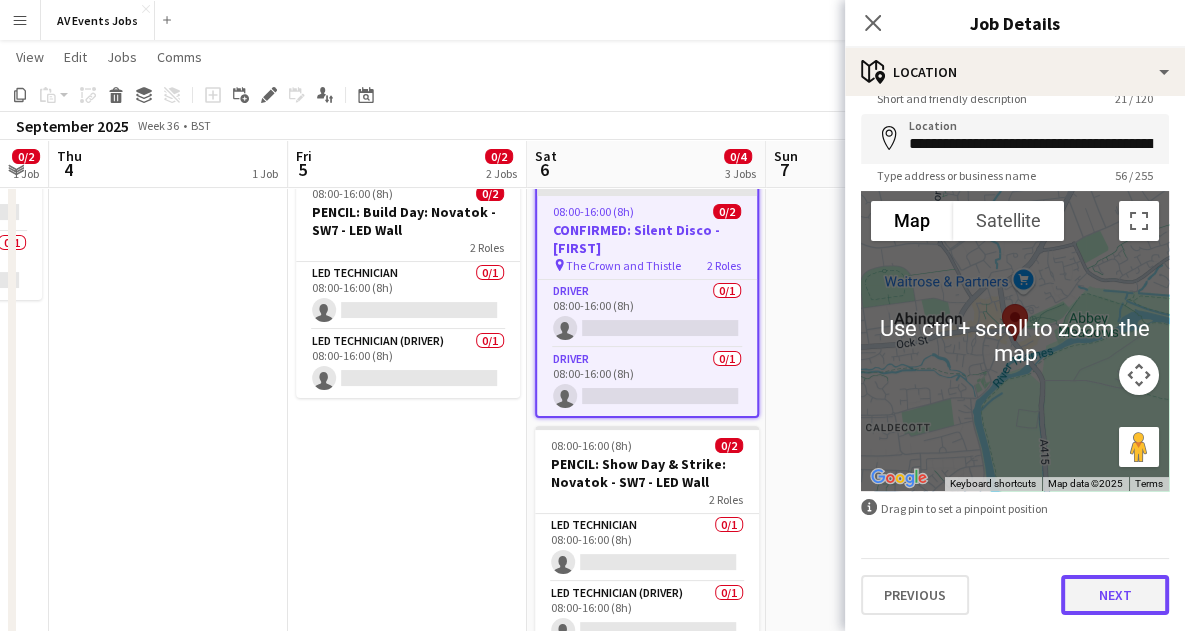 click on "Next" at bounding box center [1115, 595] 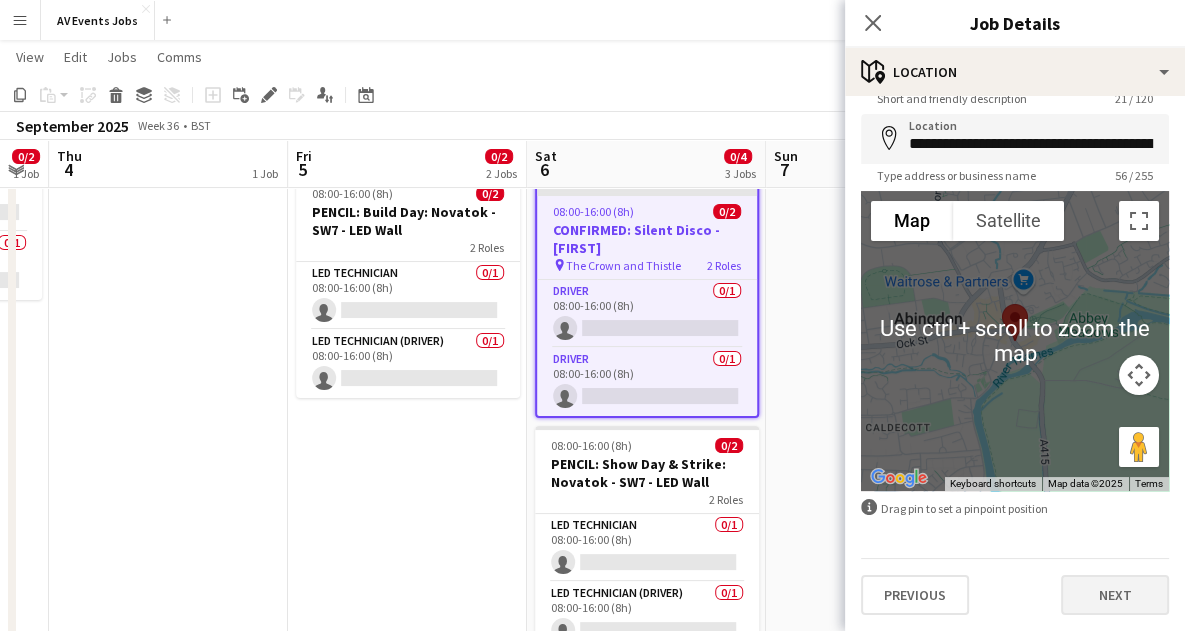 scroll, scrollTop: 0, scrollLeft: 0, axis: both 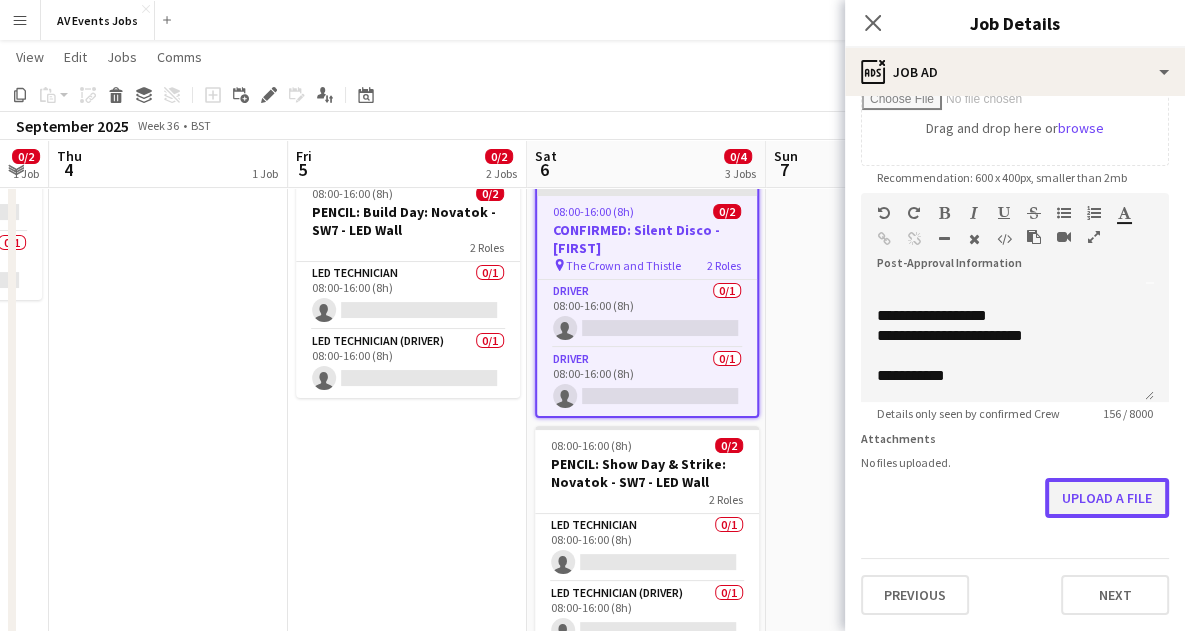 click on "Upload a file" at bounding box center [1107, 498] 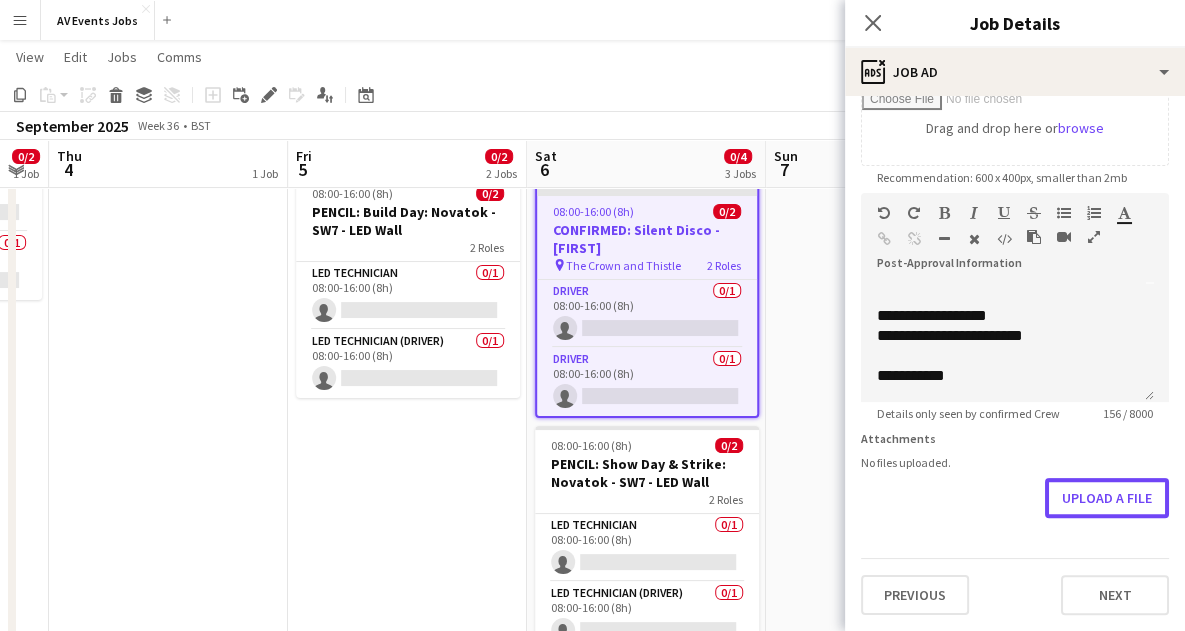 type 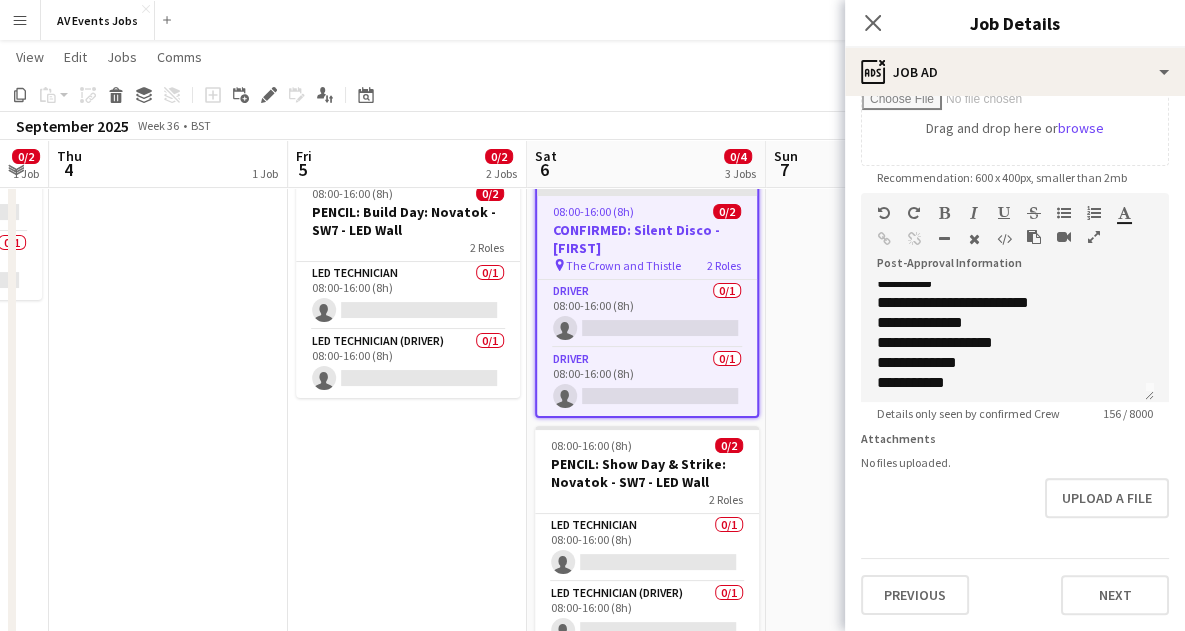 scroll, scrollTop: 0, scrollLeft: 0, axis: both 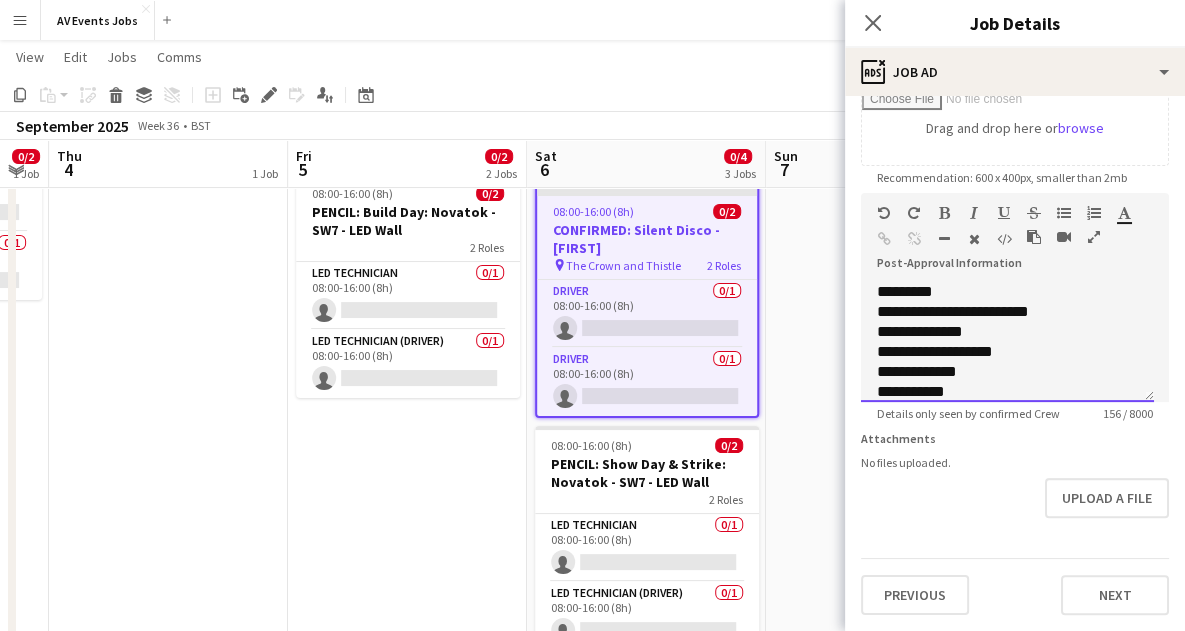 click on "**********" at bounding box center (1007, 342) 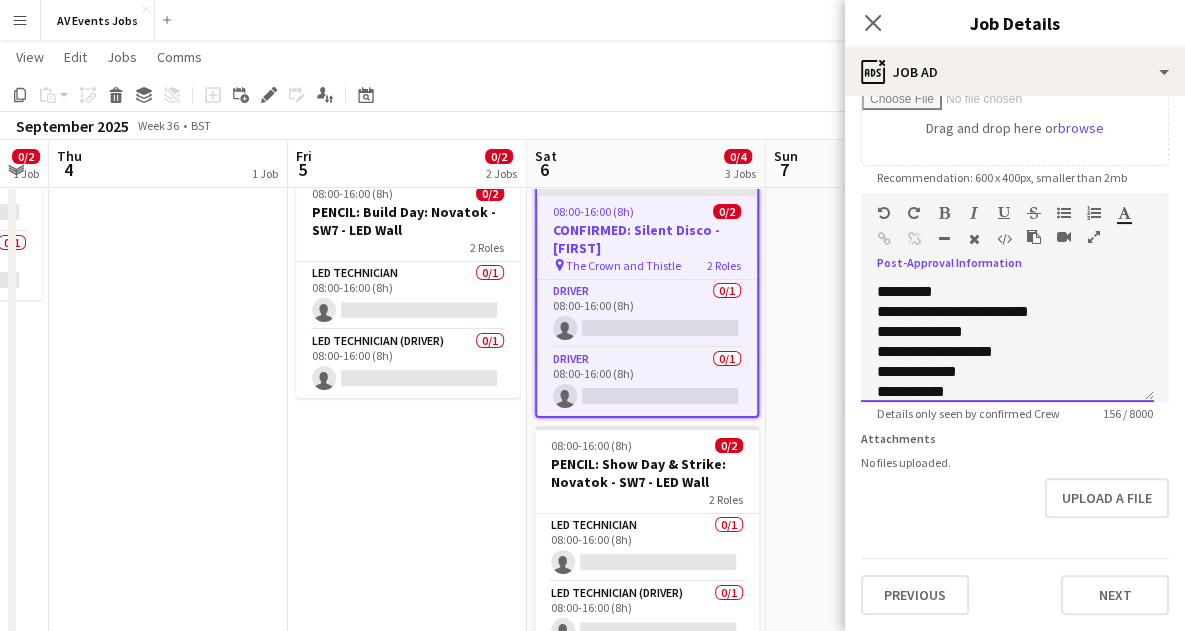 type 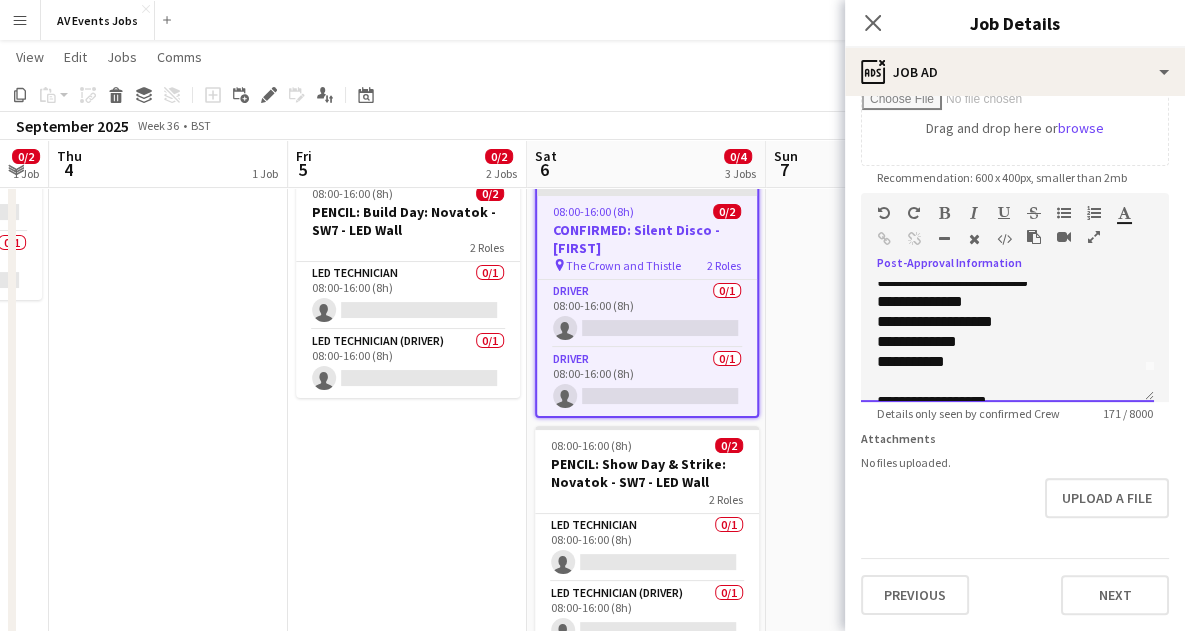 scroll, scrollTop: 42, scrollLeft: 0, axis: vertical 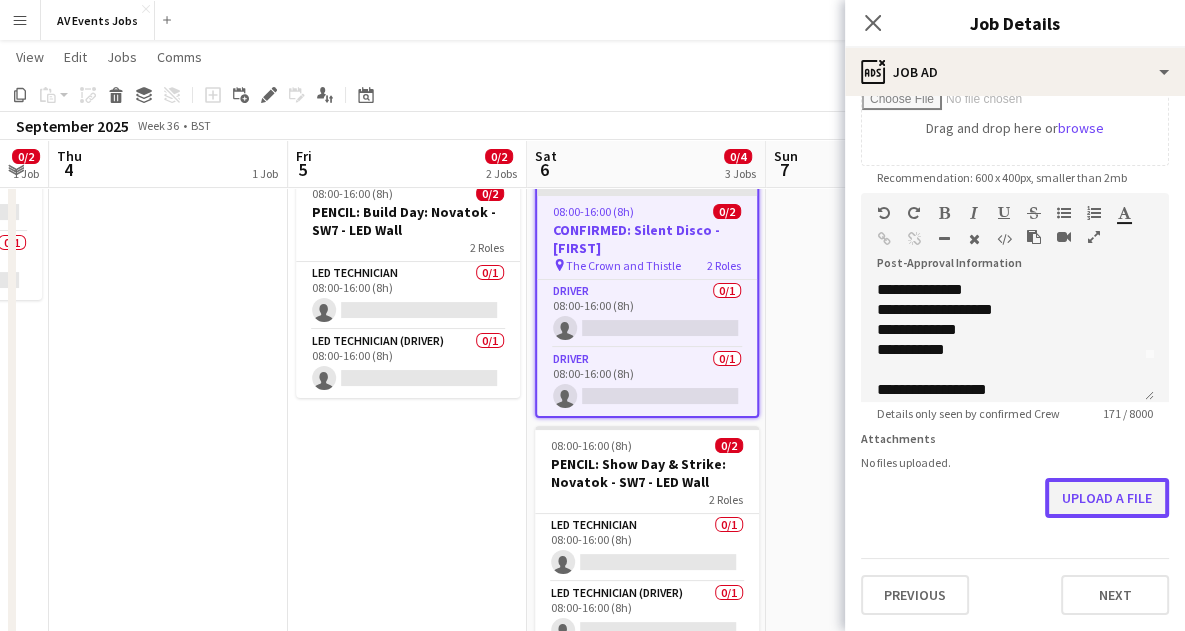 click on "Upload a file" at bounding box center [1107, 498] 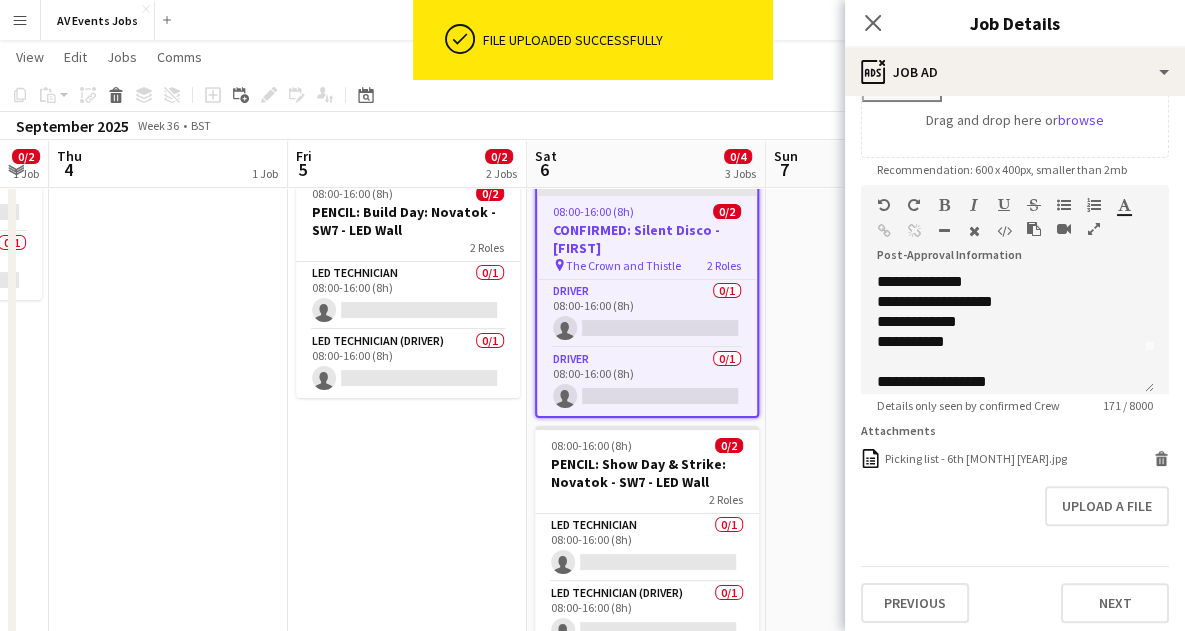 scroll, scrollTop: 388, scrollLeft: 0, axis: vertical 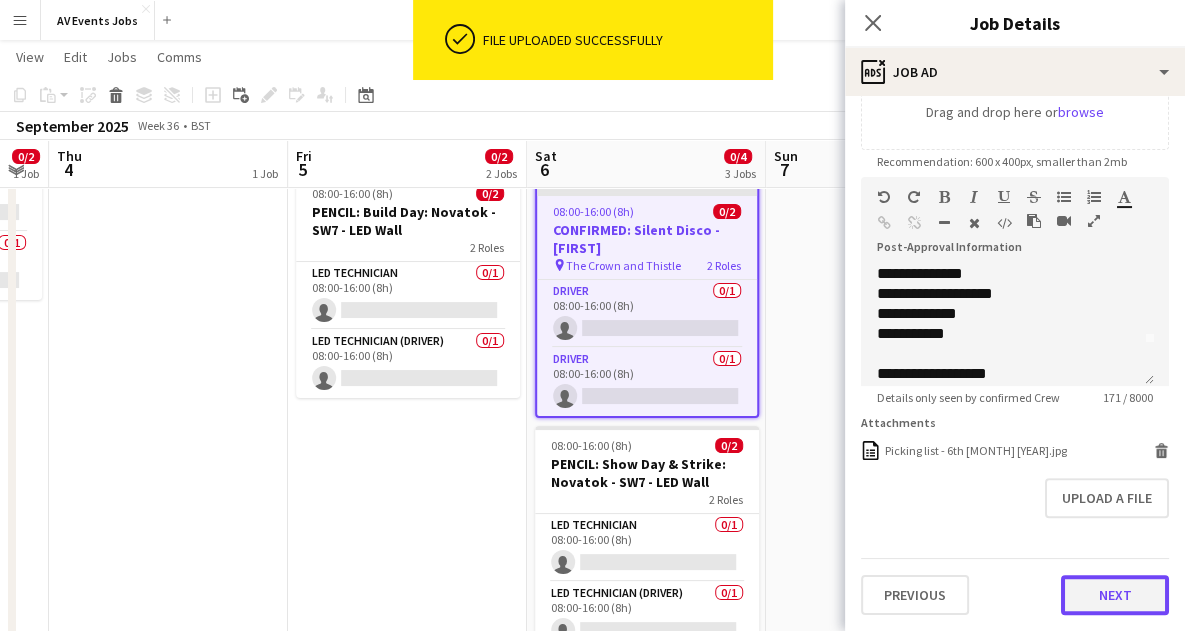 click on "Next" at bounding box center [1115, 595] 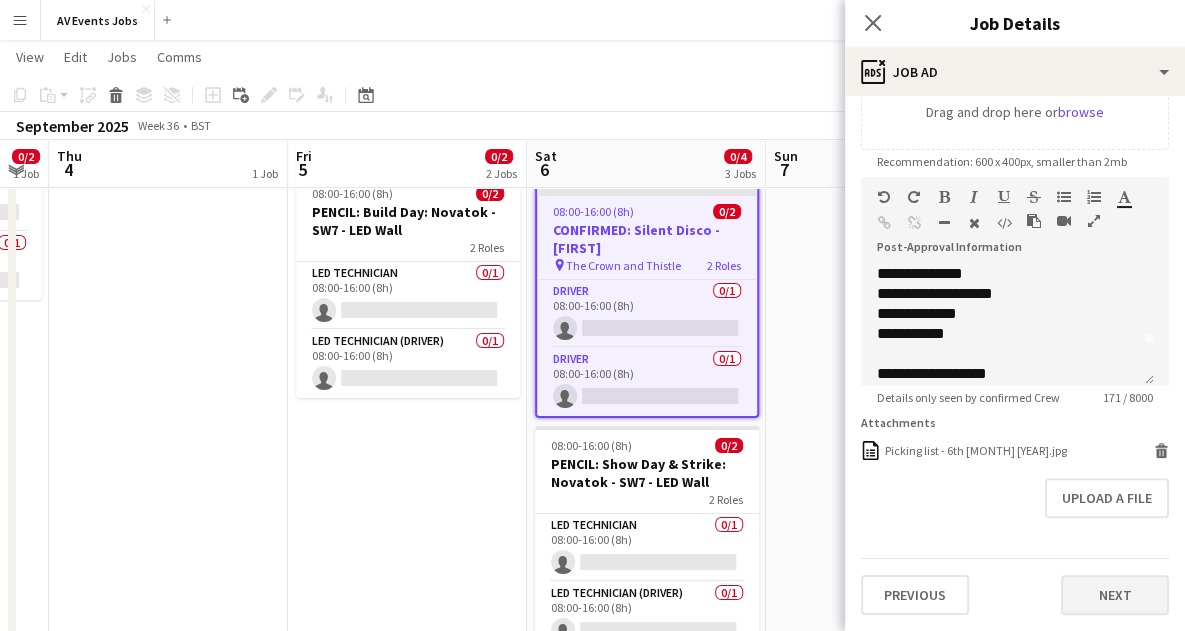 scroll, scrollTop: 0, scrollLeft: 0, axis: both 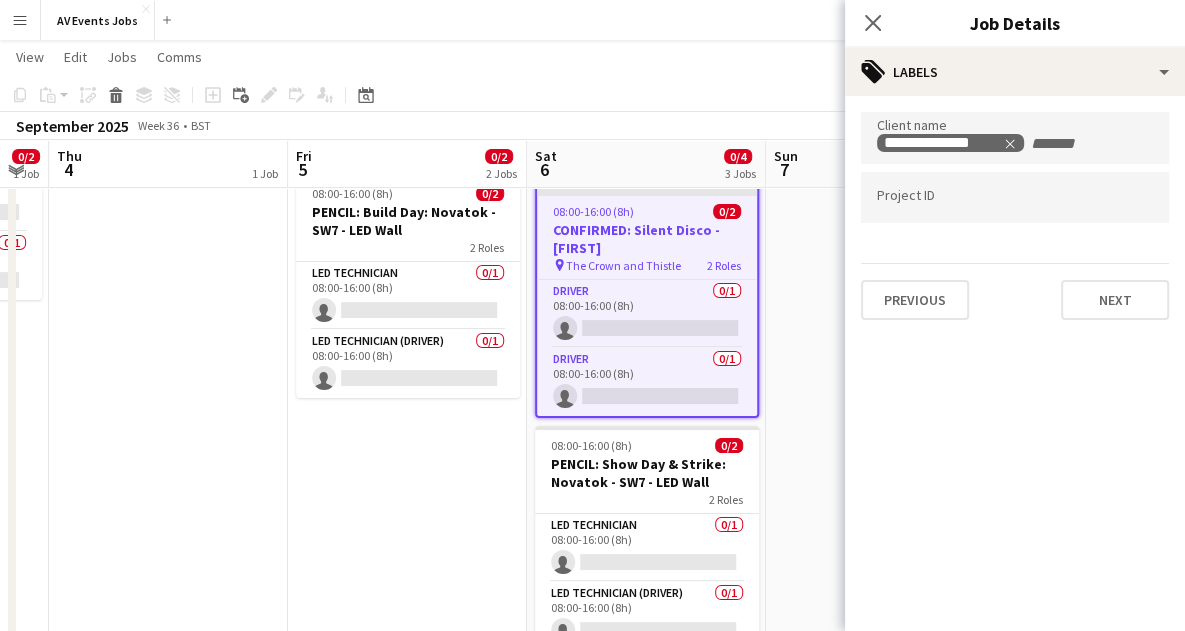 click at bounding box center [1015, 197] 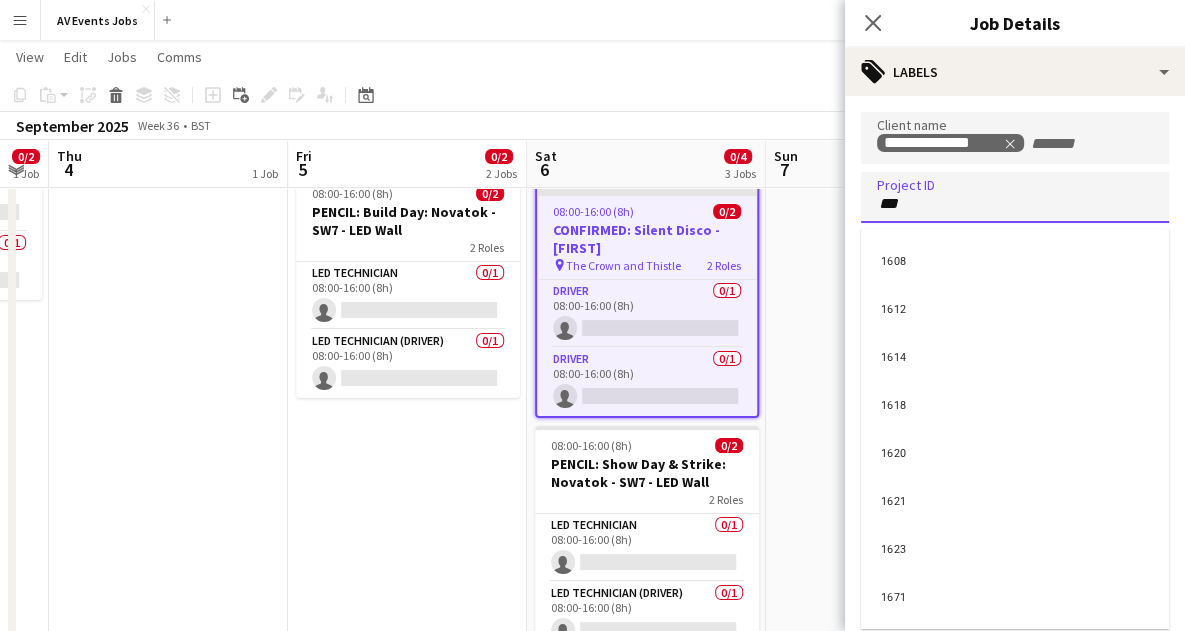 type on "****" 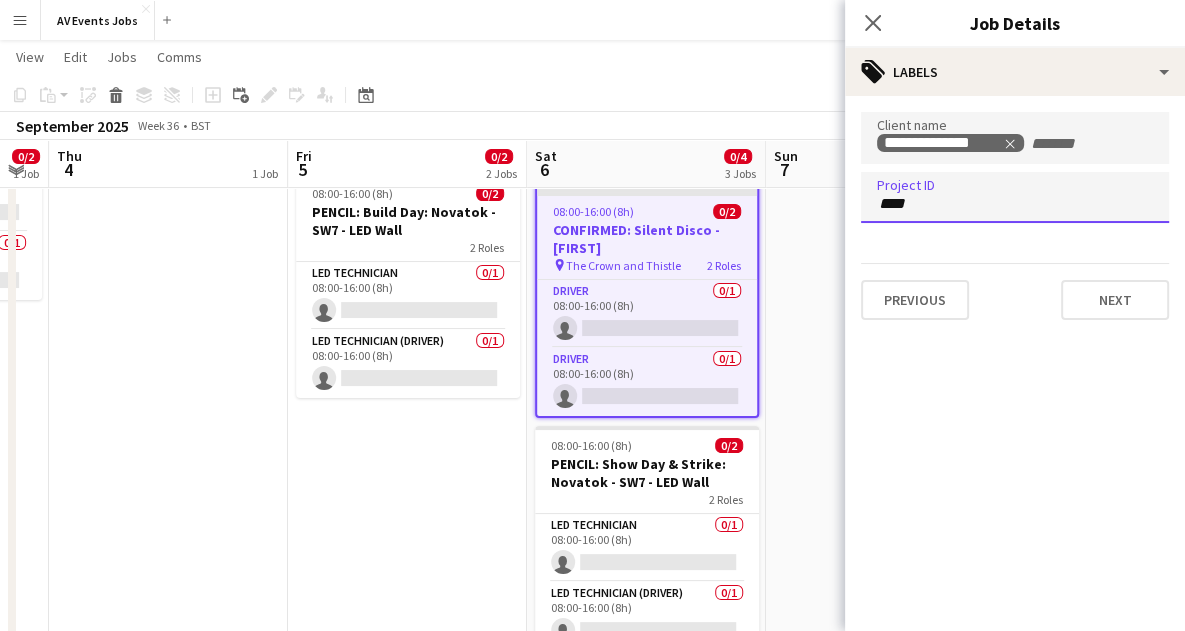 type 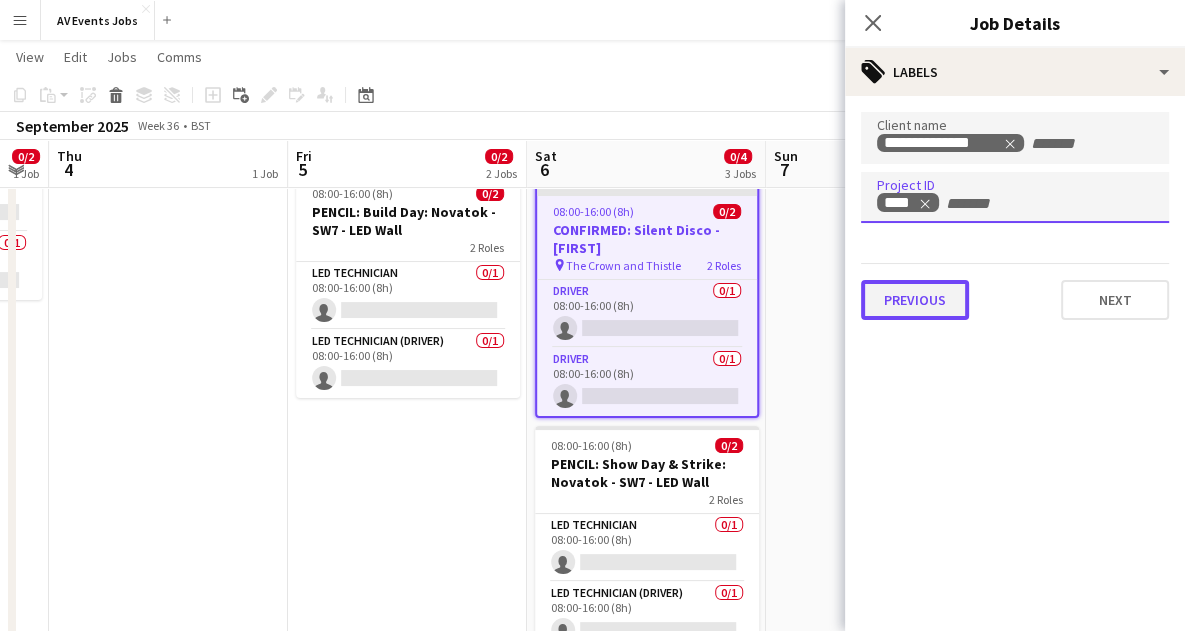 click on "Previous" at bounding box center (915, 300) 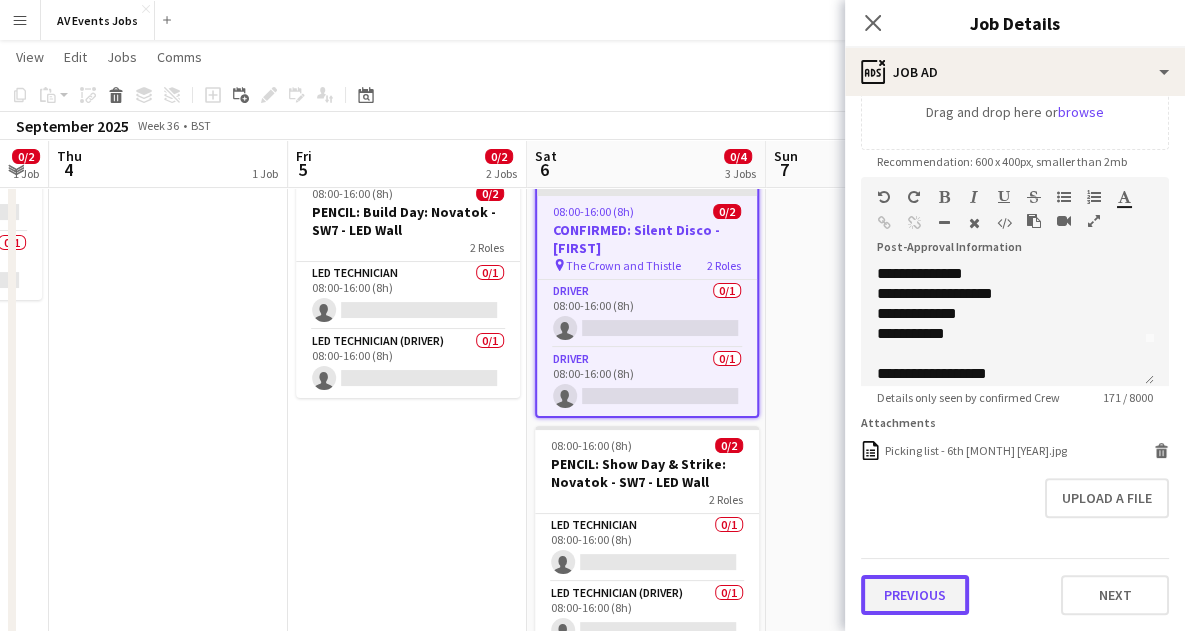 click on "**********" at bounding box center (1015, 176) 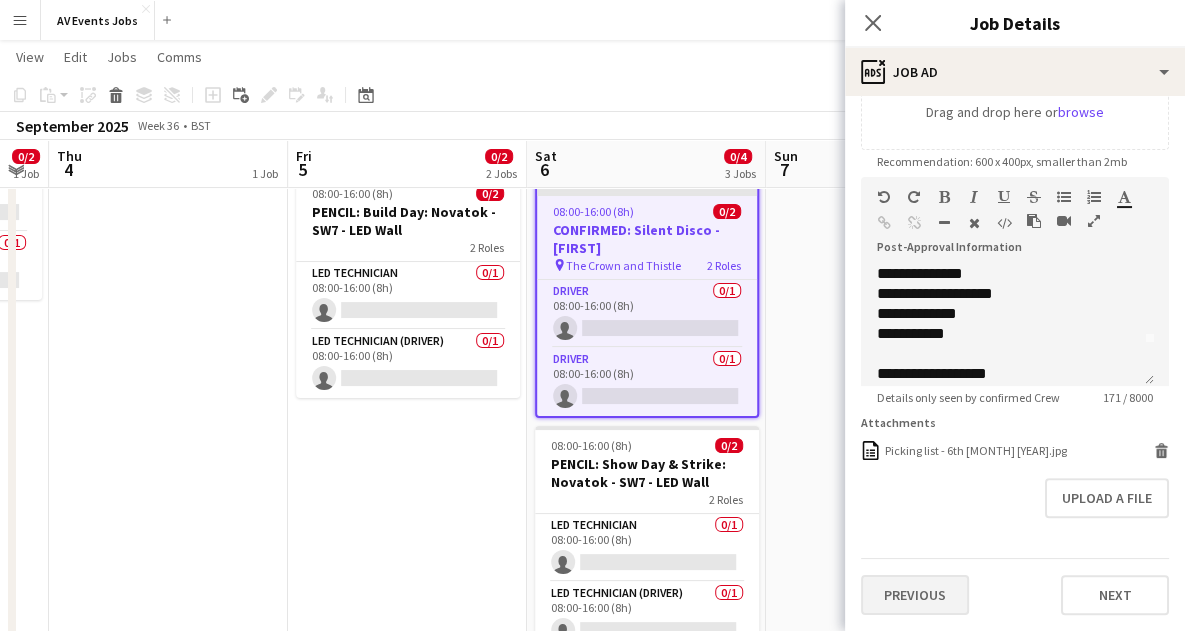 scroll, scrollTop: 0, scrollLeft: 0, axis: both 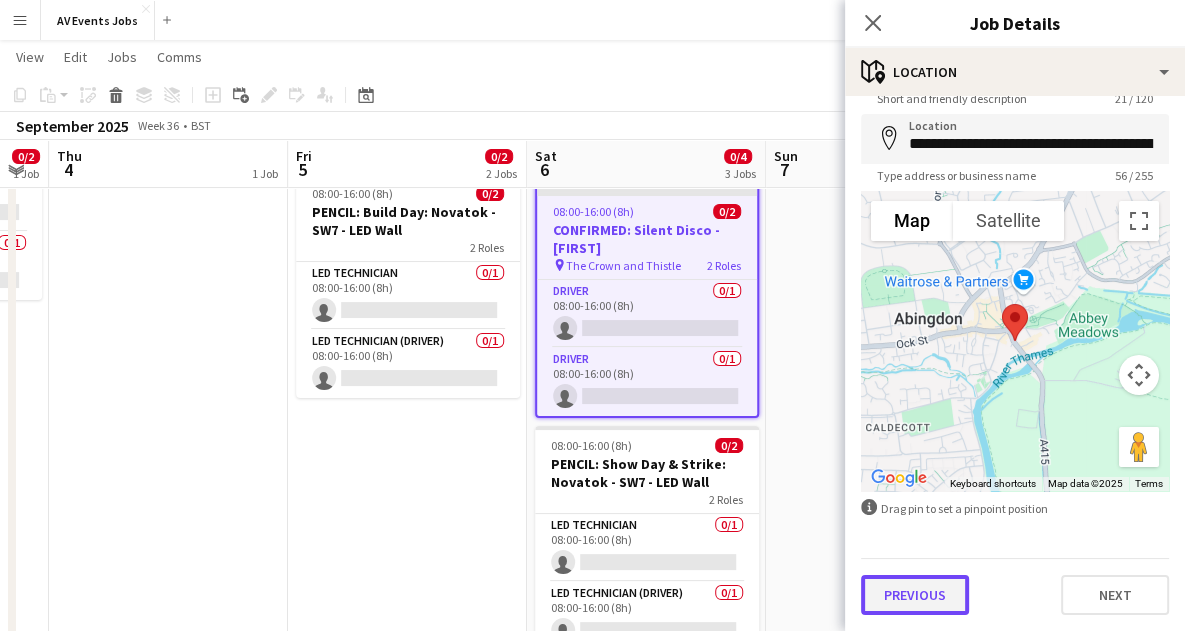 click on "Previous" at bounding box center [915, 595] 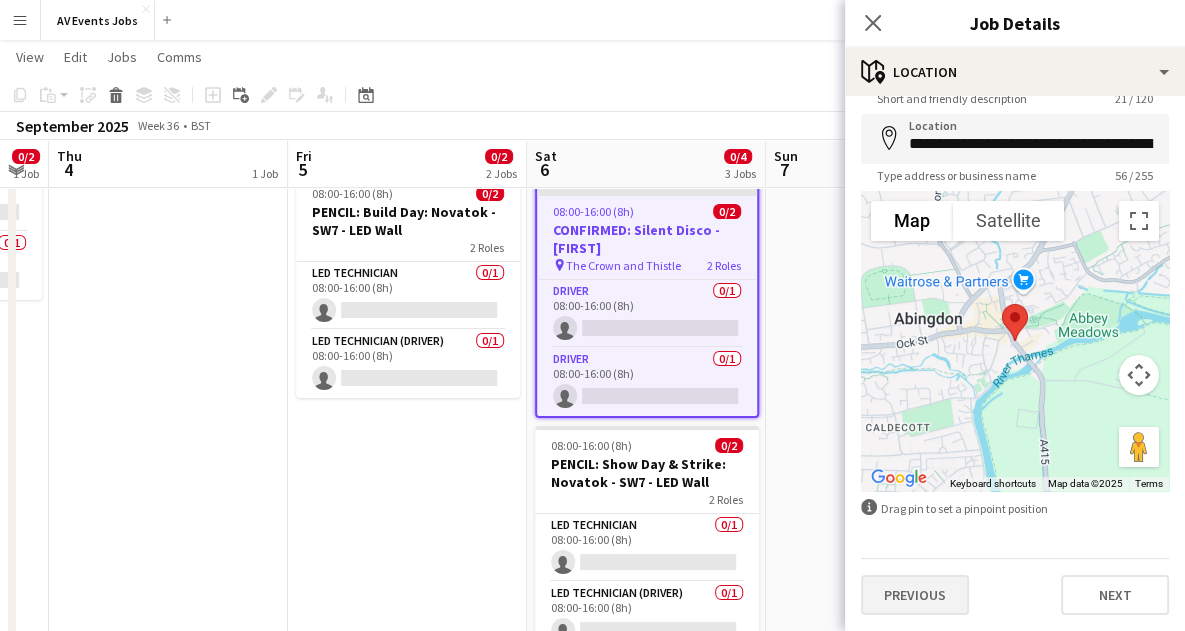scroll, scrollTop: 0, scrollLeft: 0, axis: both 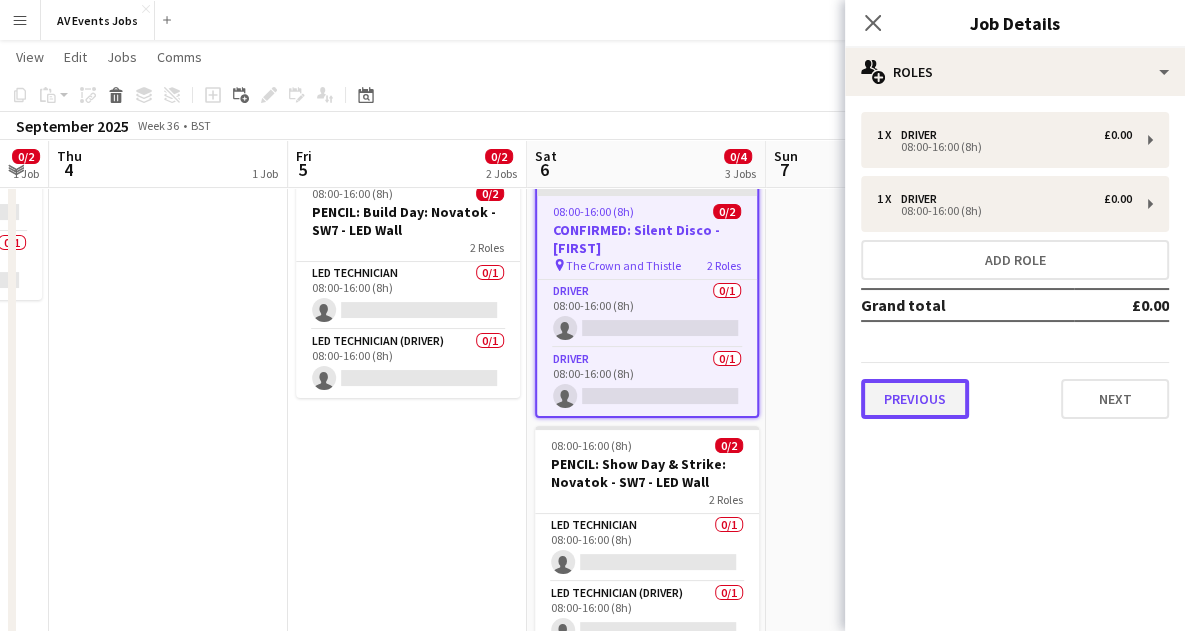 click on "Previous" at bounding box center [915, 399] 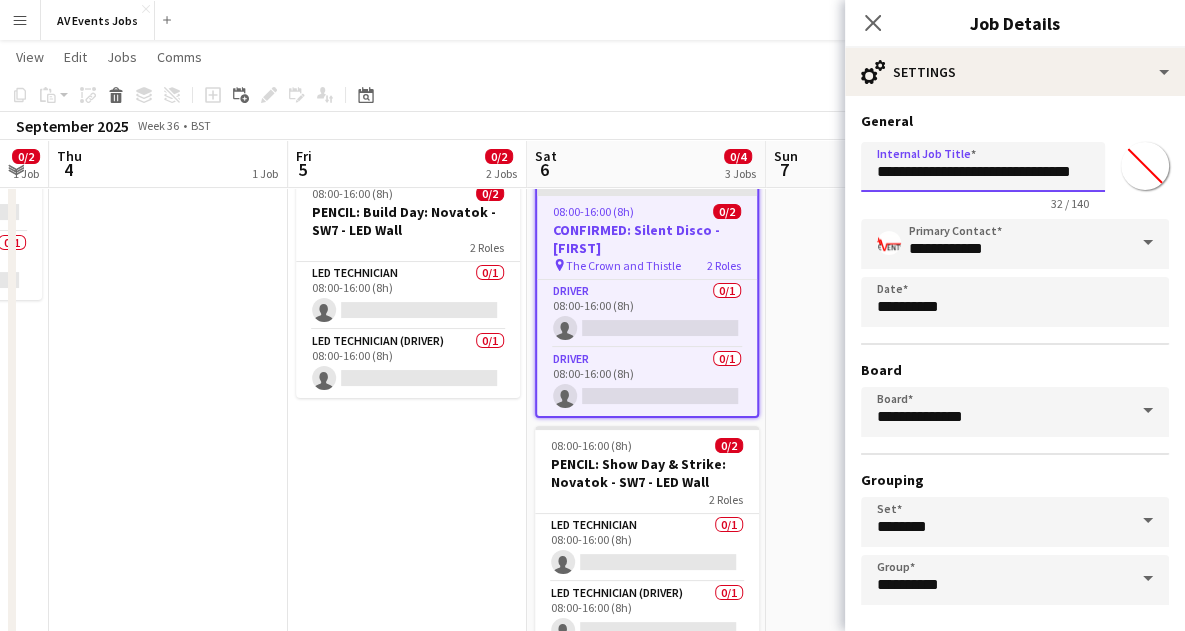 click on "**********" at bounding box center [983, 167] 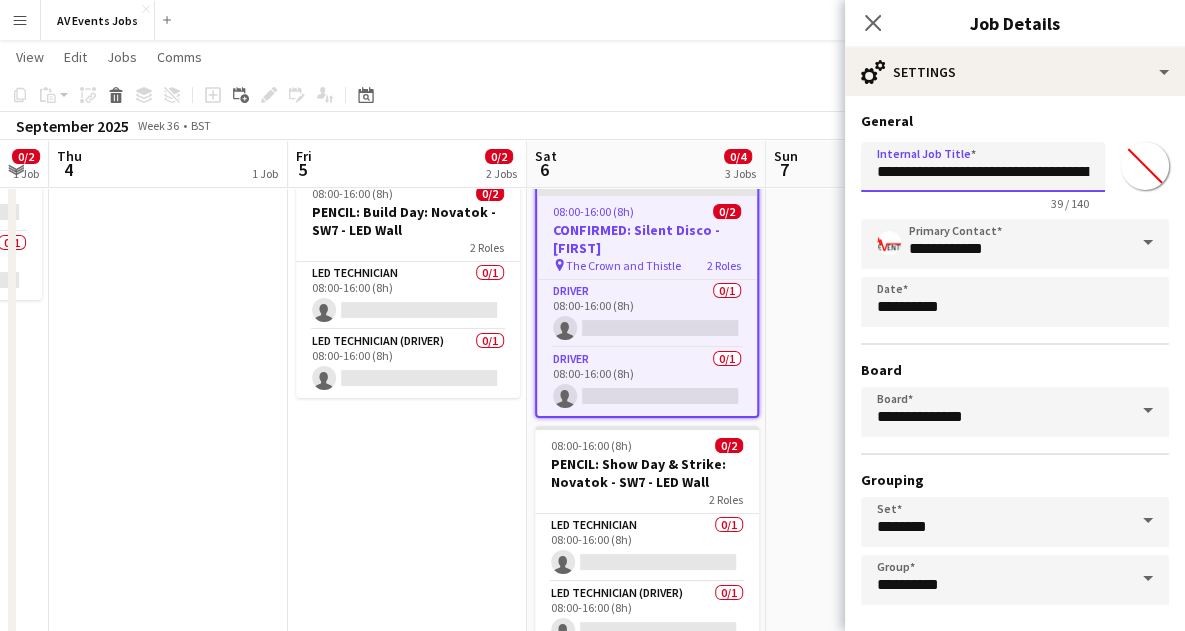 scroll, scrollTop: 86, scrollLeft: 0, axis: vertical 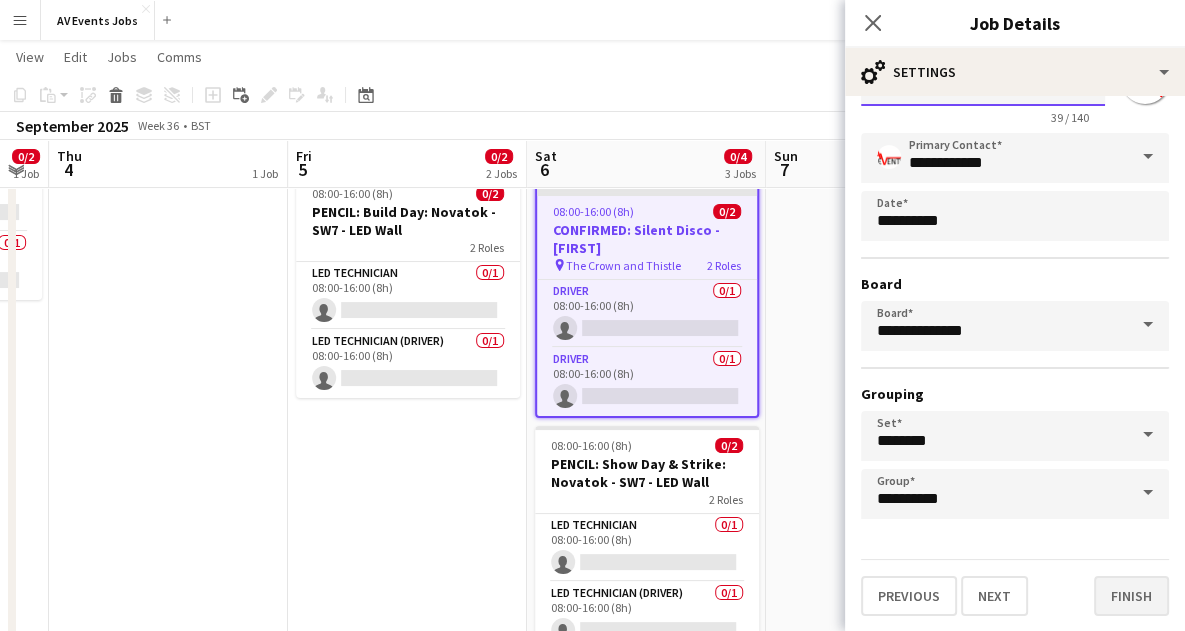 type on "**********" 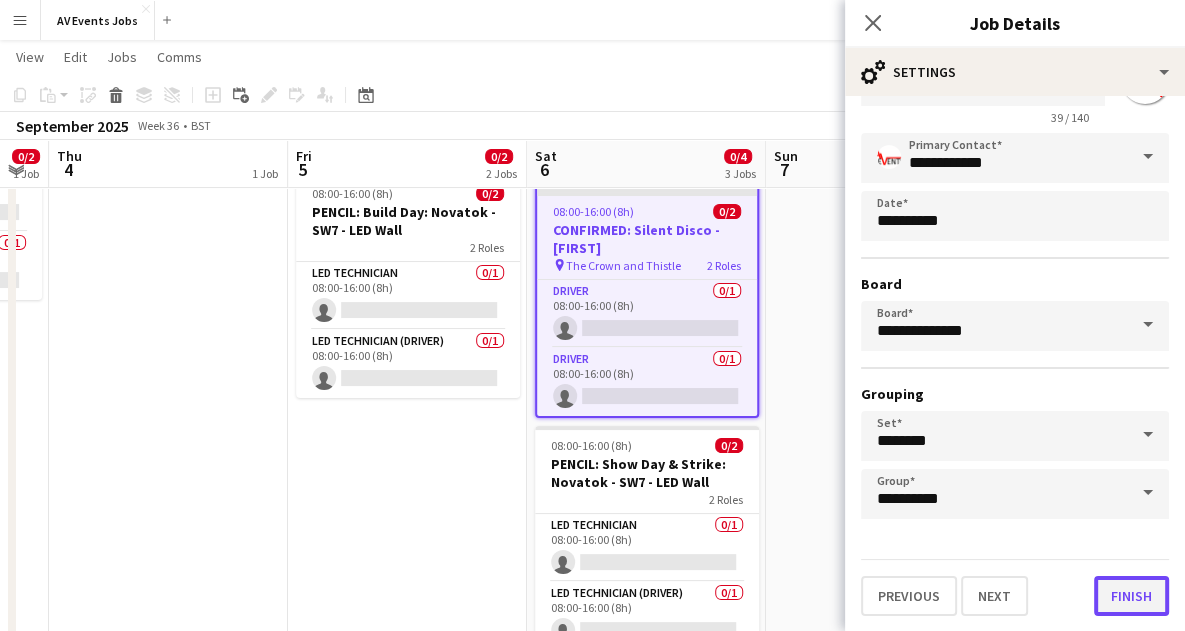 click on "Finish" at bounding box center [1131, 596] 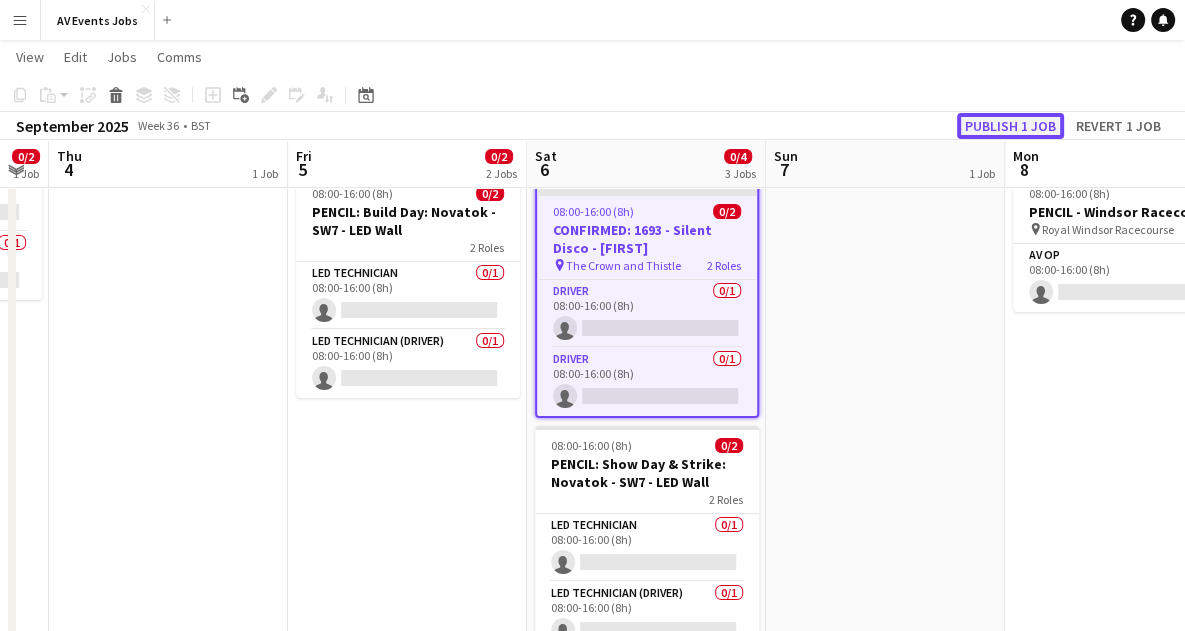 click on "Publish 1 job" 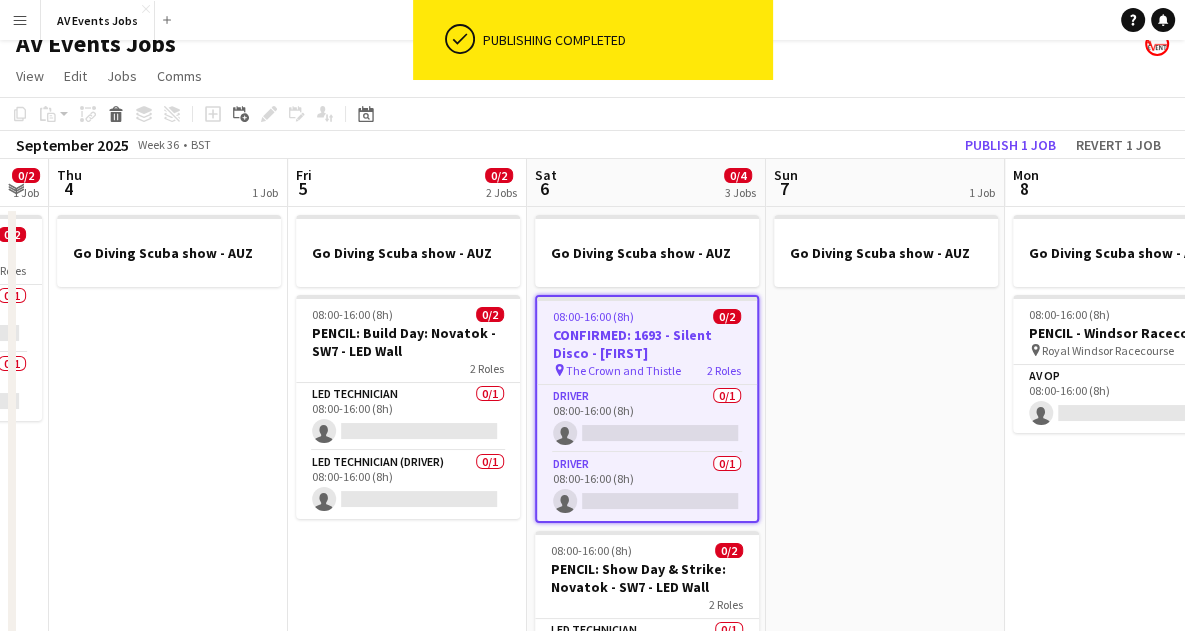 scroll, scrollTop: 18, scrollLeft: 0, axis: vertical 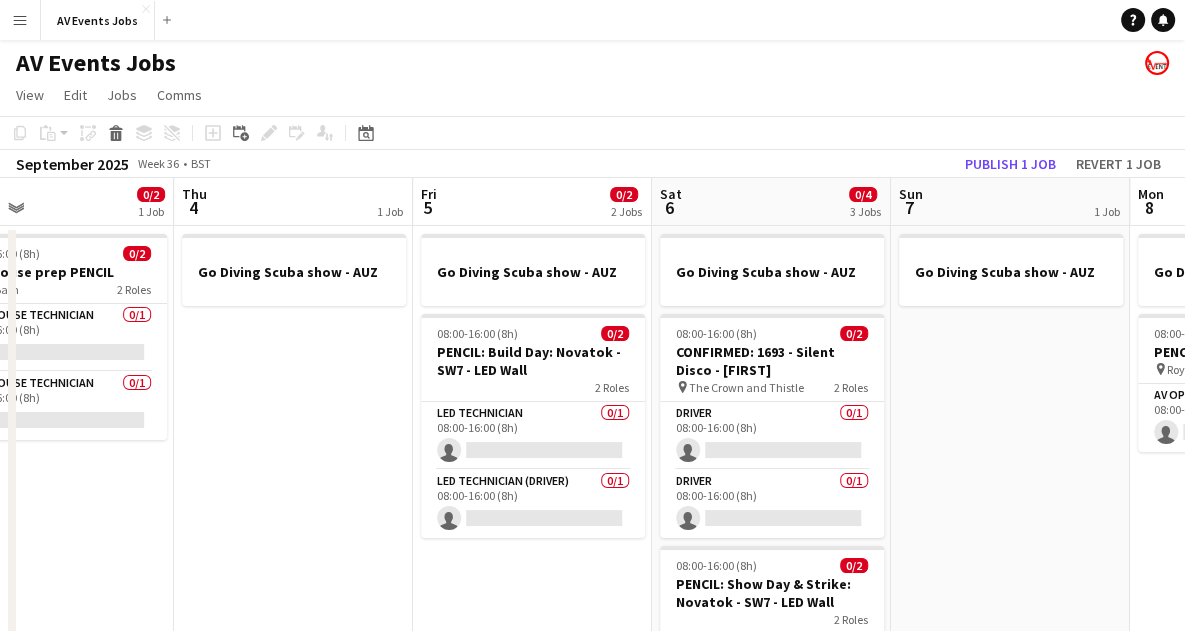 click at bounding box center [294, 253] 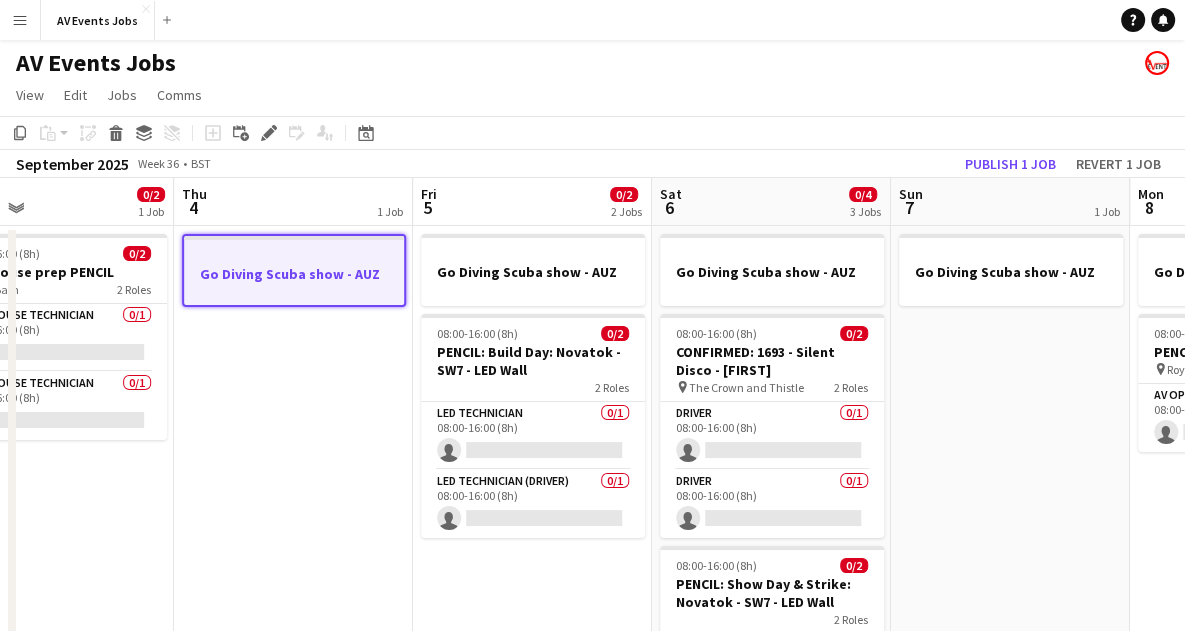 click on "Go Diving Scuba show - AUZ" at bounding box center (293, 562) 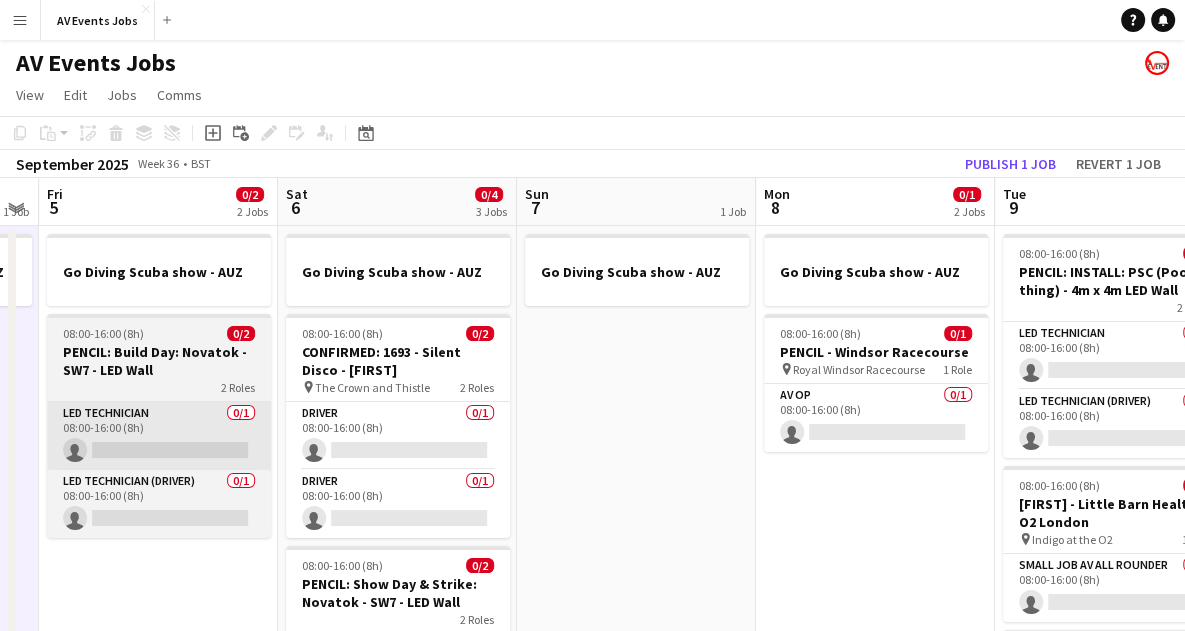 scroll, scrollTop: 0, scrollLeft: 682, axis: horizontal 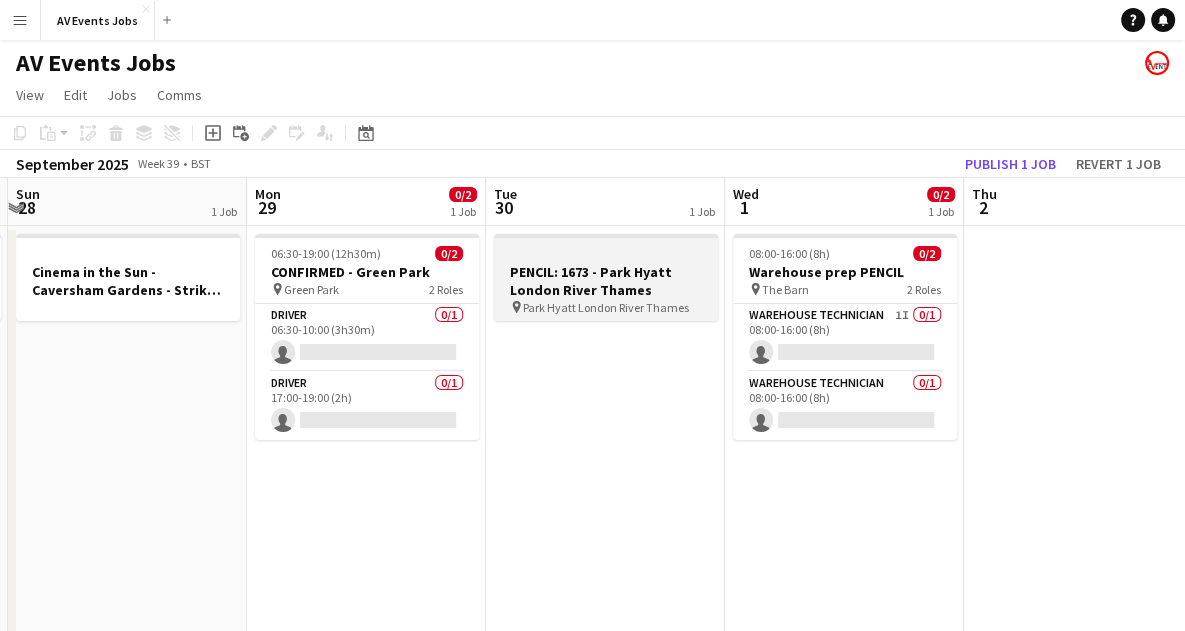 click at bounding box center [606, 253] 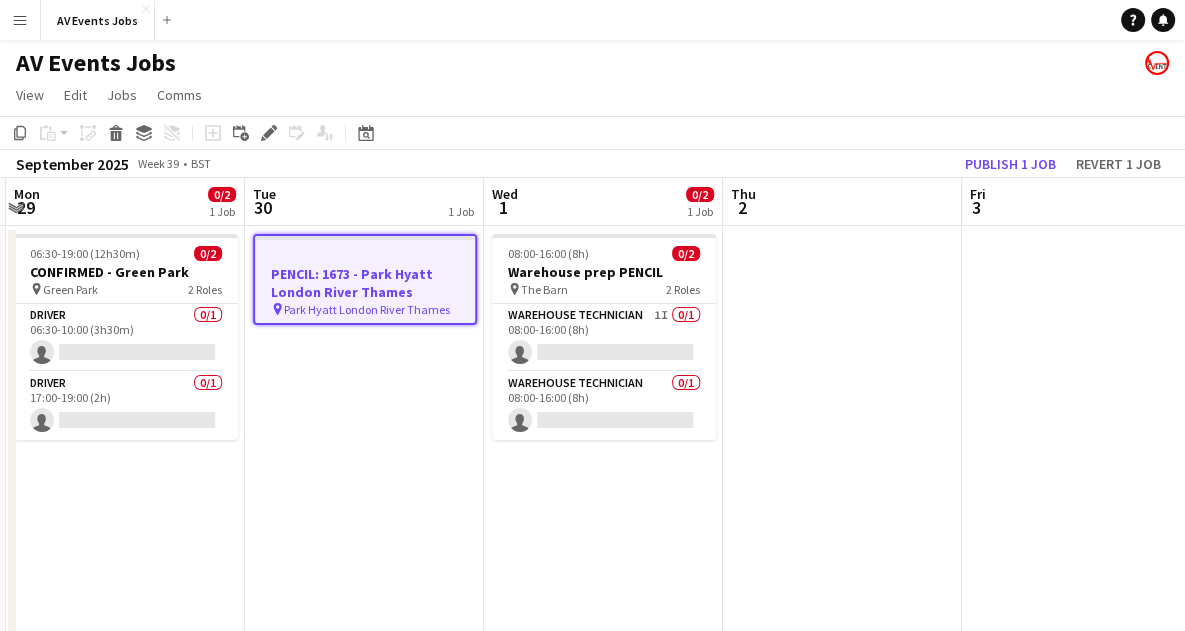 scroll, scrollTop: 0, scrollLeft: 713, axis: horizontal 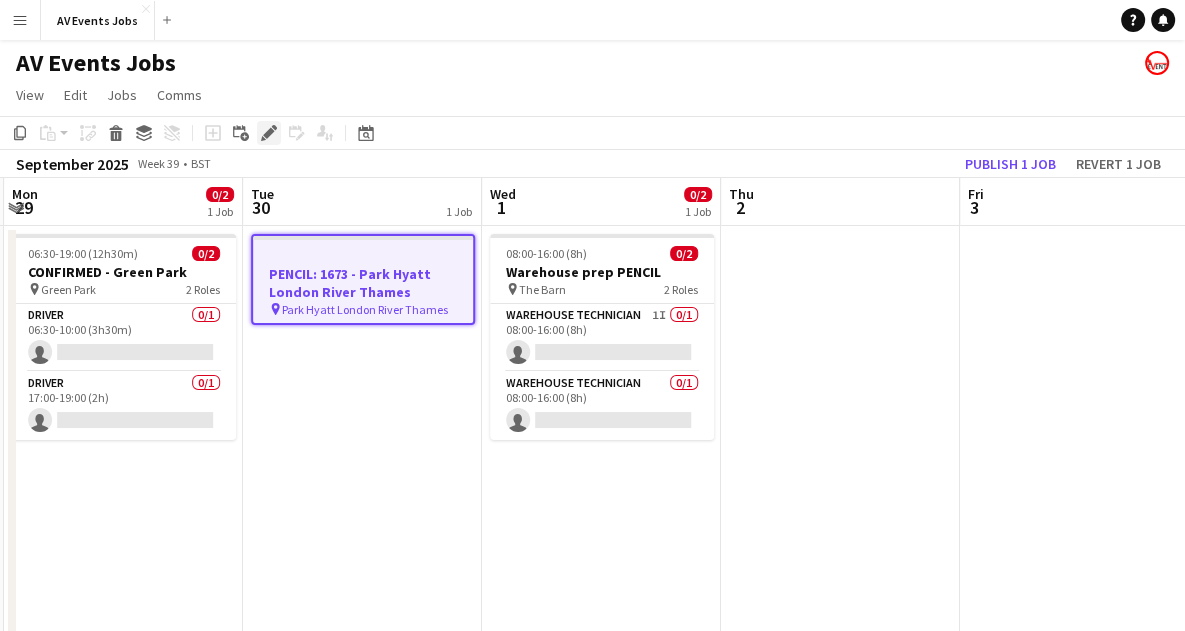 click 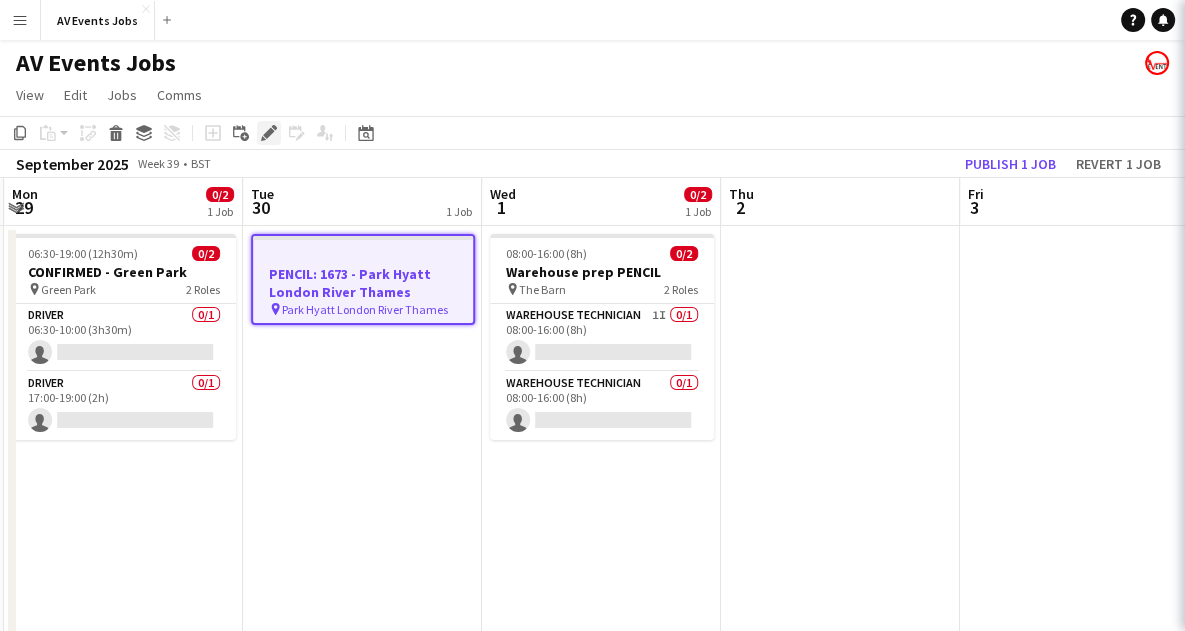 type on "*******" 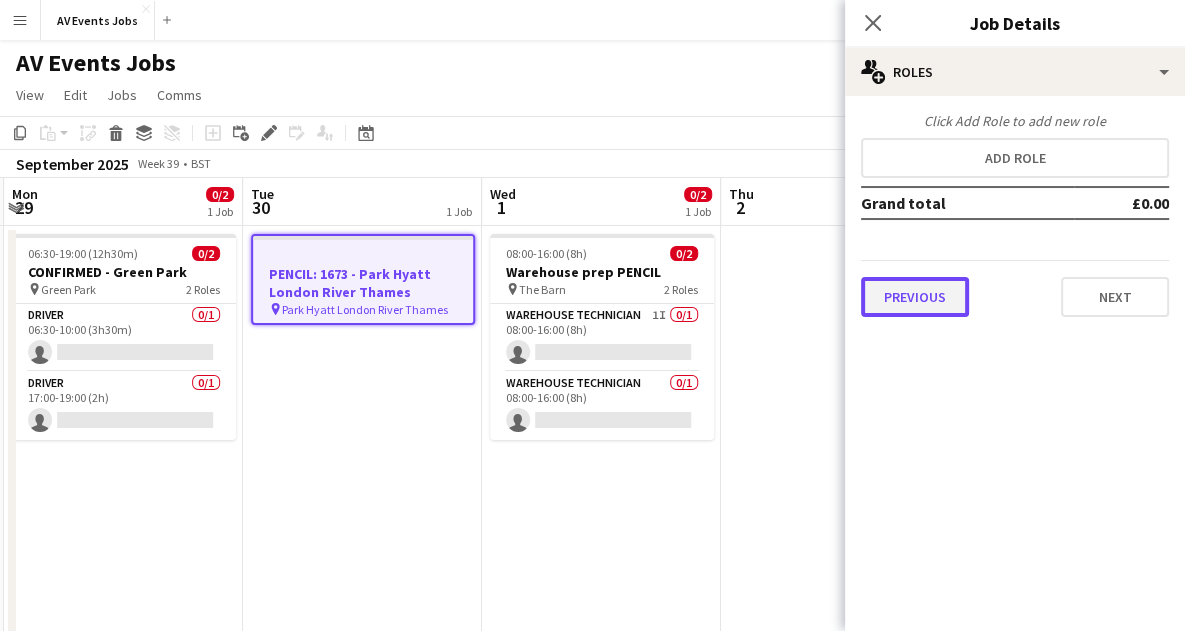 click on "Previous" at bounding box center [915, 297] 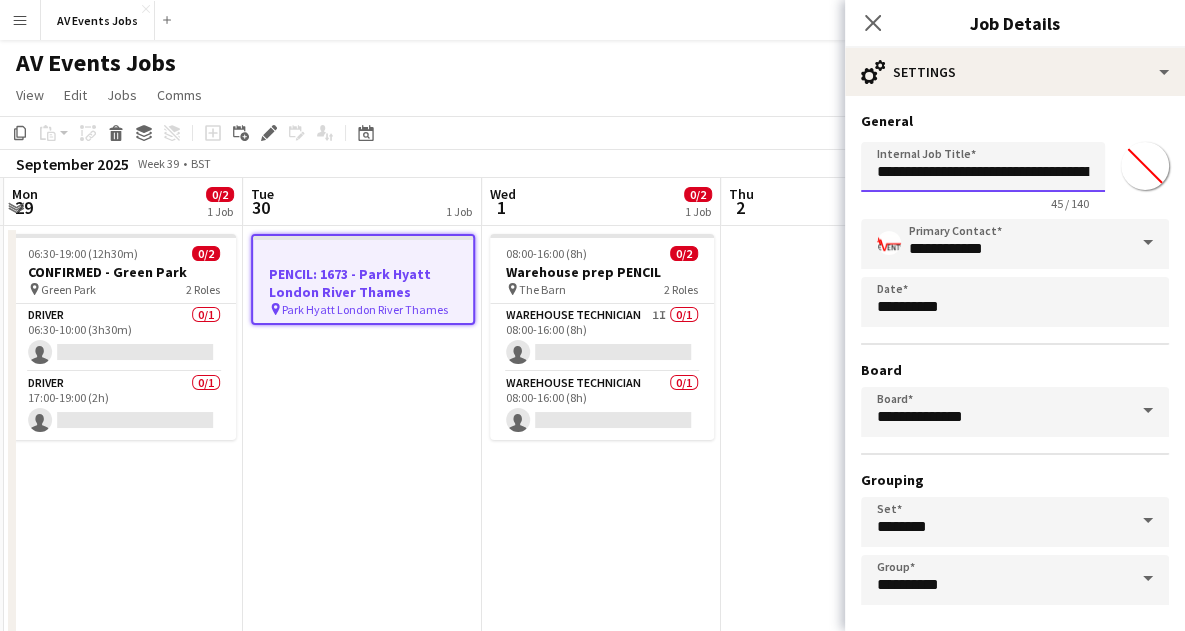click on "**********" at bounding box center (983, 167) 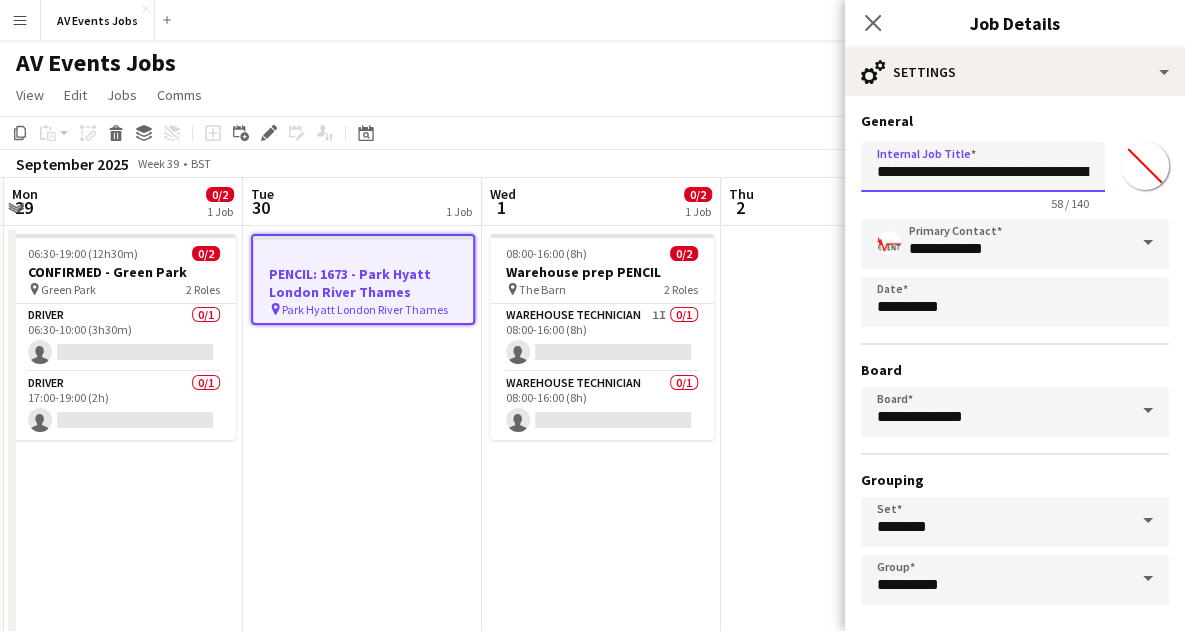 scroll, scrollTop: 86, scrollLeft: 0, axis: vertical 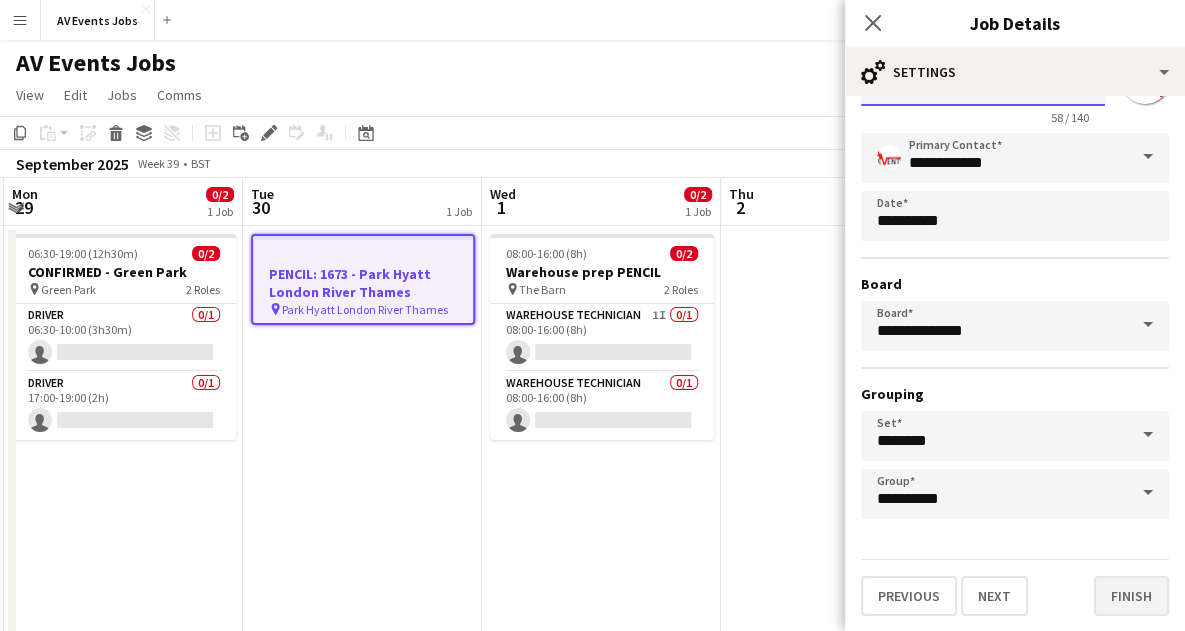 type on "**********" 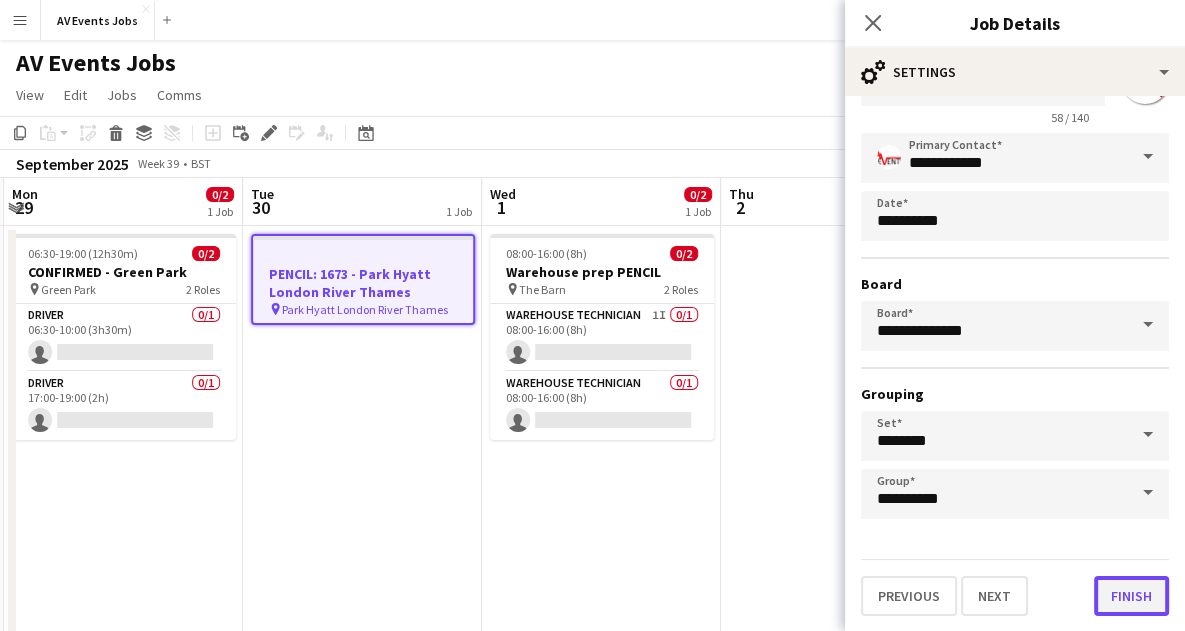 click on "Finish" at bounding box center (1131, 596) 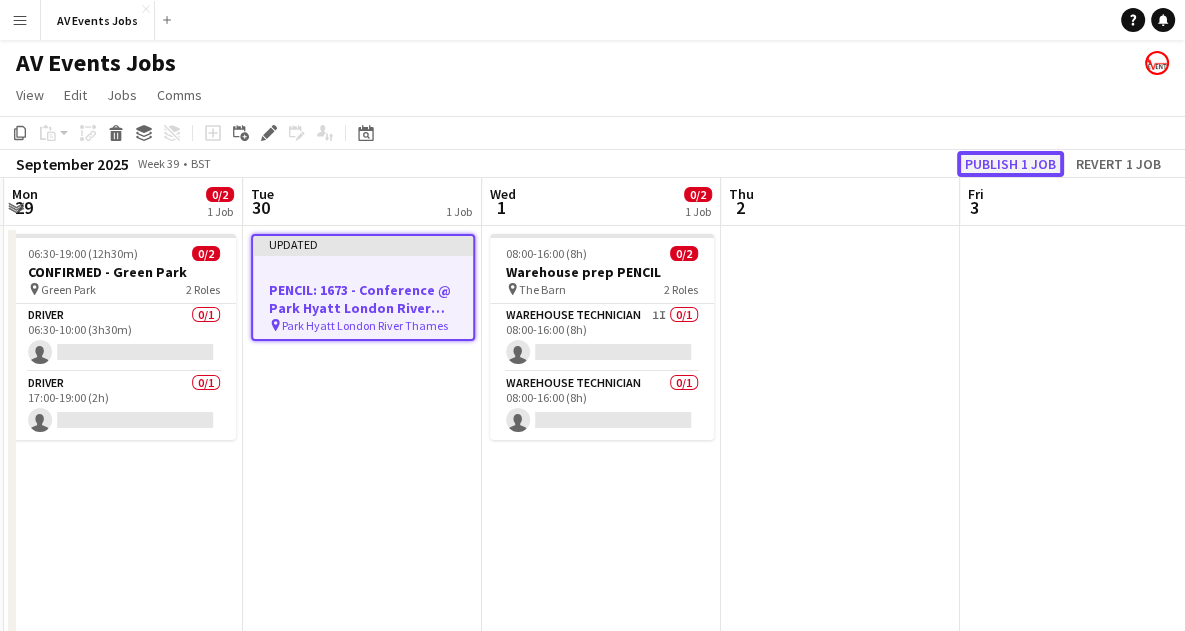 click on "Publish 1 job" 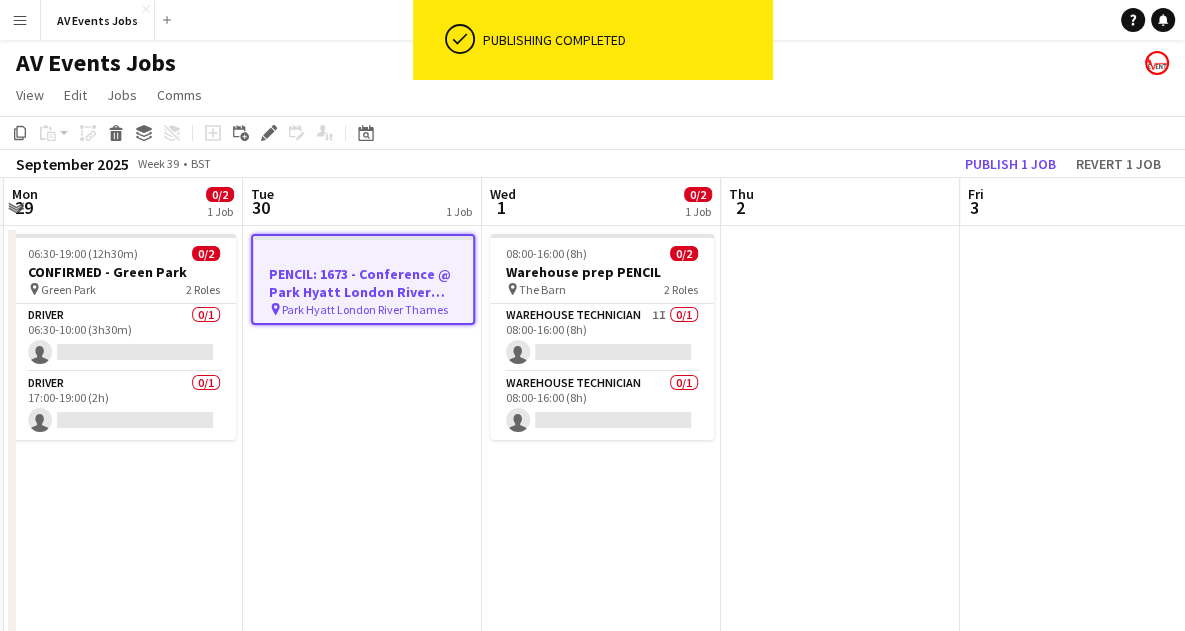 click on "PENCIL: 1673 - Conference @ Park Hyatt London River Thames
pin
Park Hyatt London River Thames" at bounding box center [362, 562] 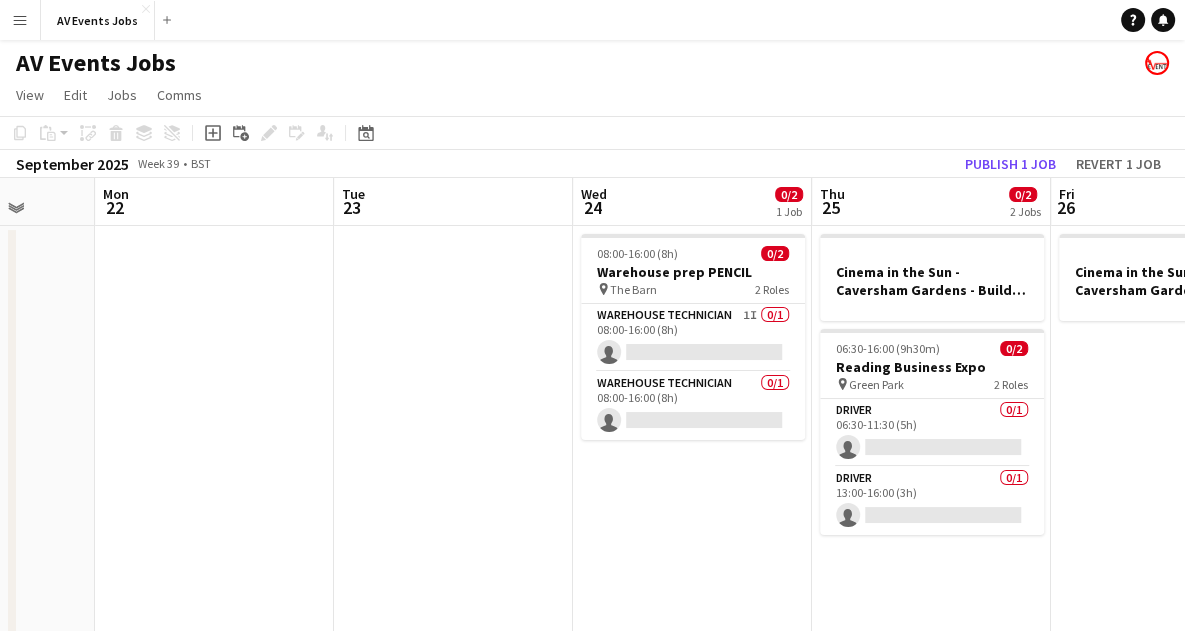 scroll, scrollTop: 0, scrollLeft: 591, axis: horizontal 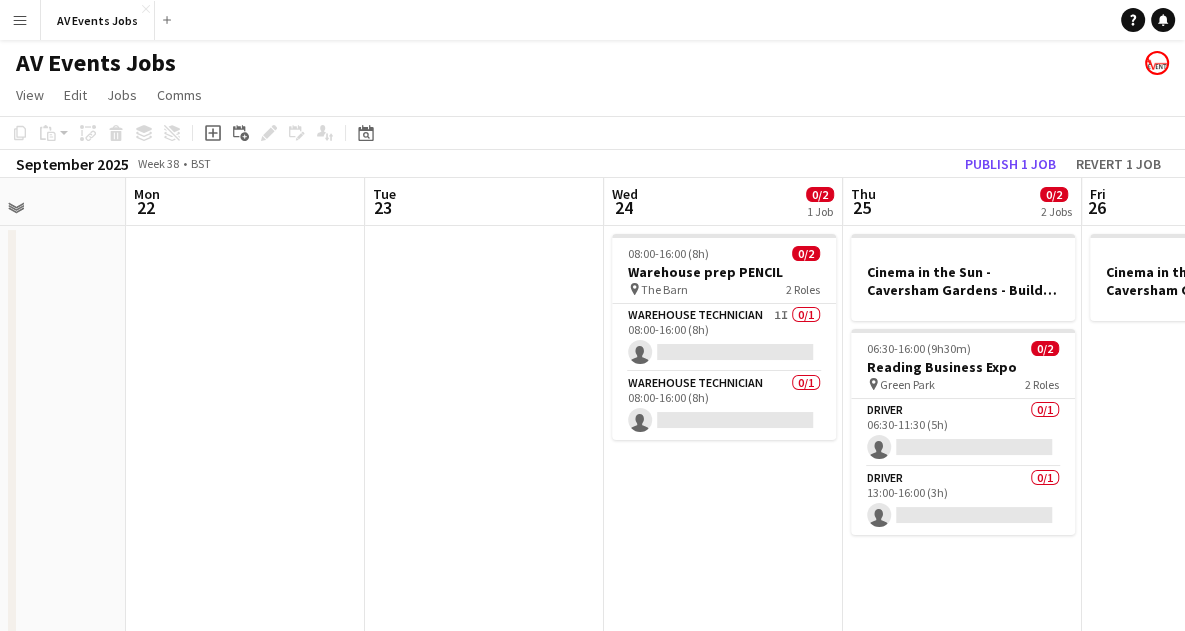 click on "Copy
Paste
Paste   Ctrl+V Paste with crew  Ctrl+Shift+V
Paste linked Job
Delete
Group
Ungroup
Add job
Add linked Job
Edit
Edit linked Job
Applicants
Date picker
AUG 2025 AUG 2025 Monday M Tuesday T Wednesday W Thursday T Friday F Saturday S Sunday S  AUG   1   2   3   4   5   6   7   8   9   10   11   12   13   14   15   16   17   18   19   20   21   22   23   24   25   26   27   28   29   30   31
Comparison range
Comparison range
Today" 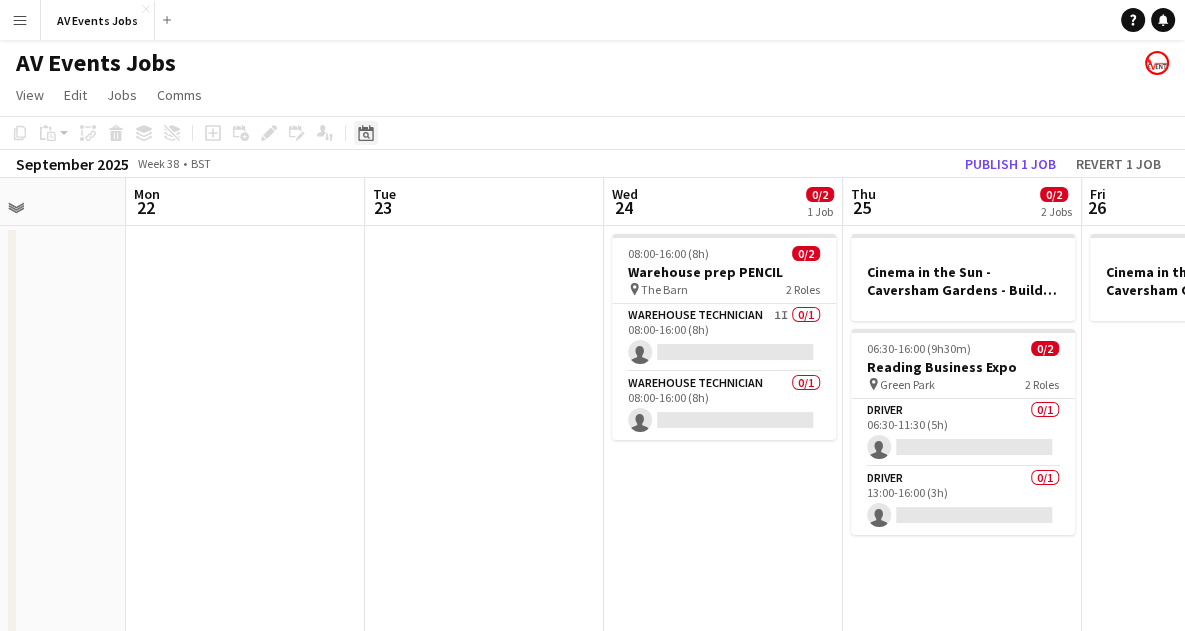 click on "Date picker" 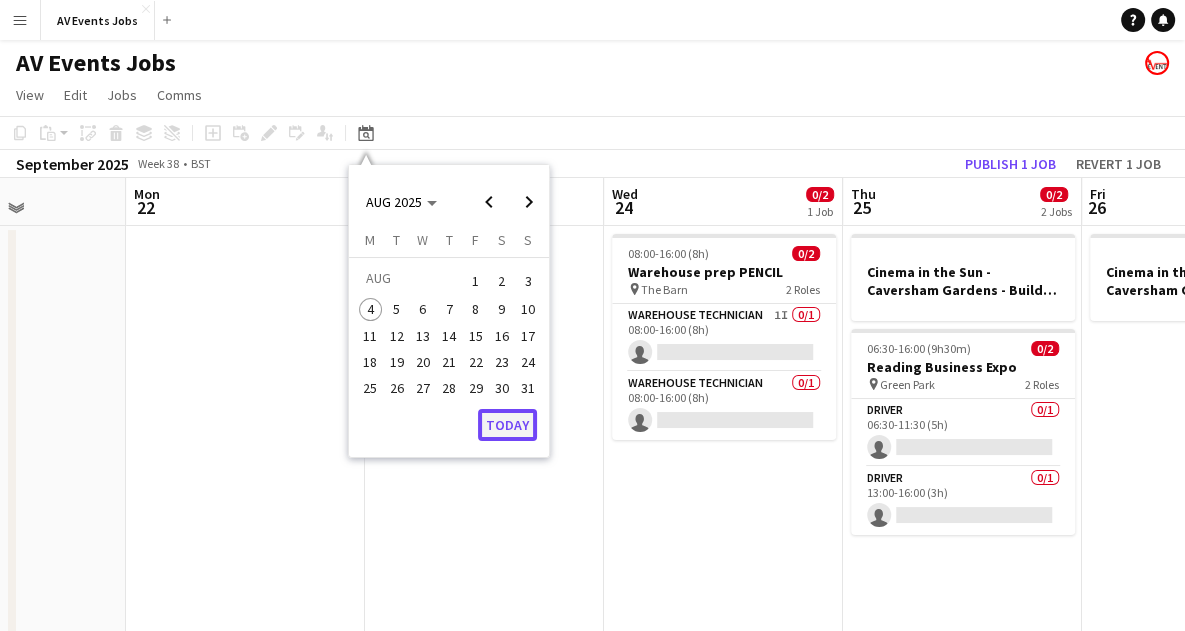 click on "Today" at bounding box center (507, 425) 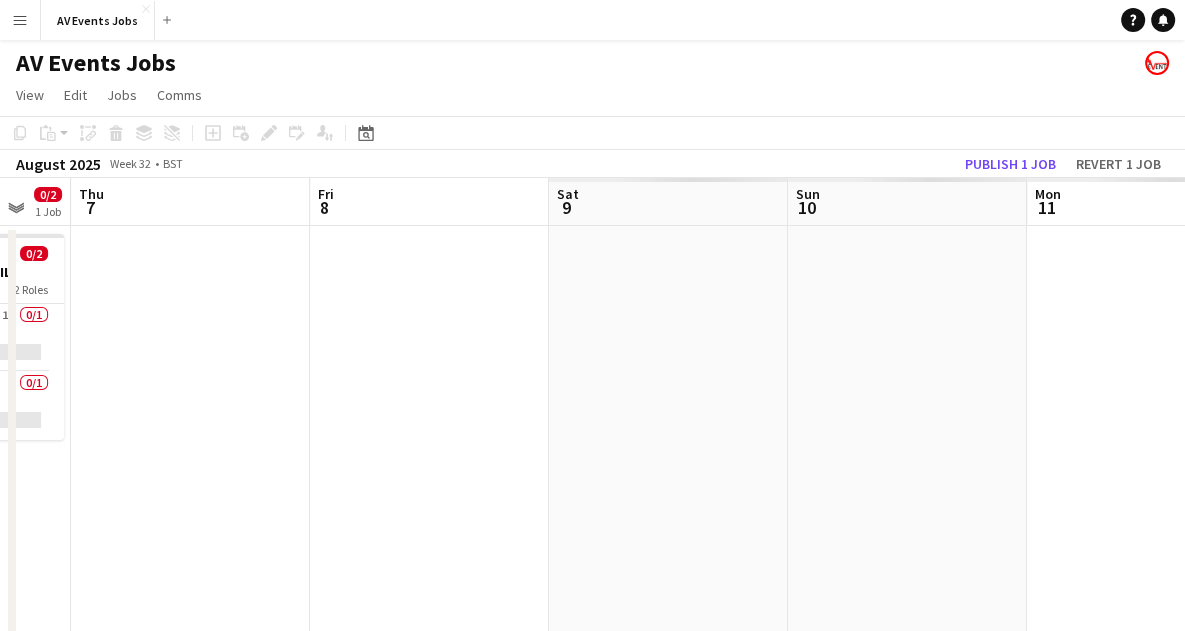 scroll, scrollTop: 0, scrollLeft: 648, axis: horizontal 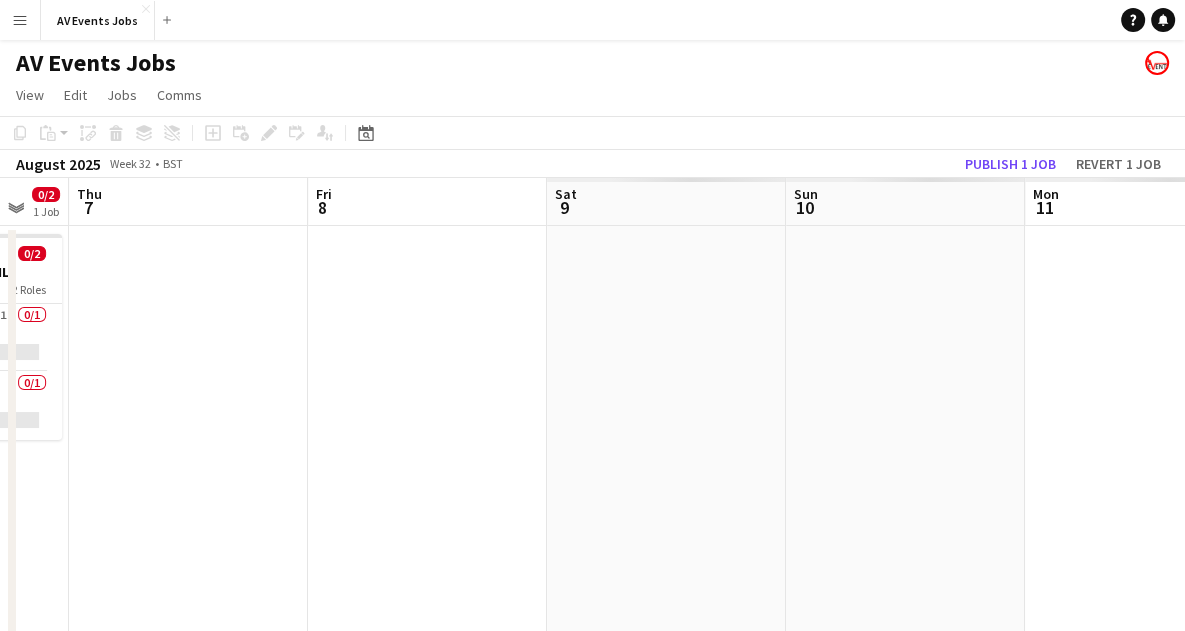 click at bounding box center (666, 445) 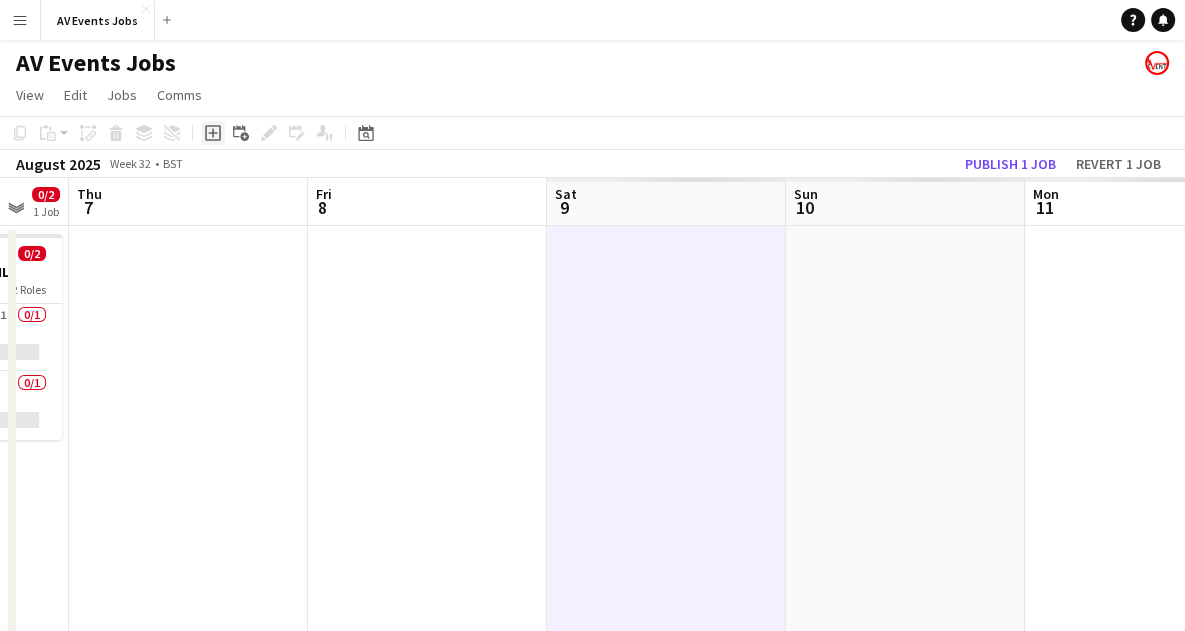 click 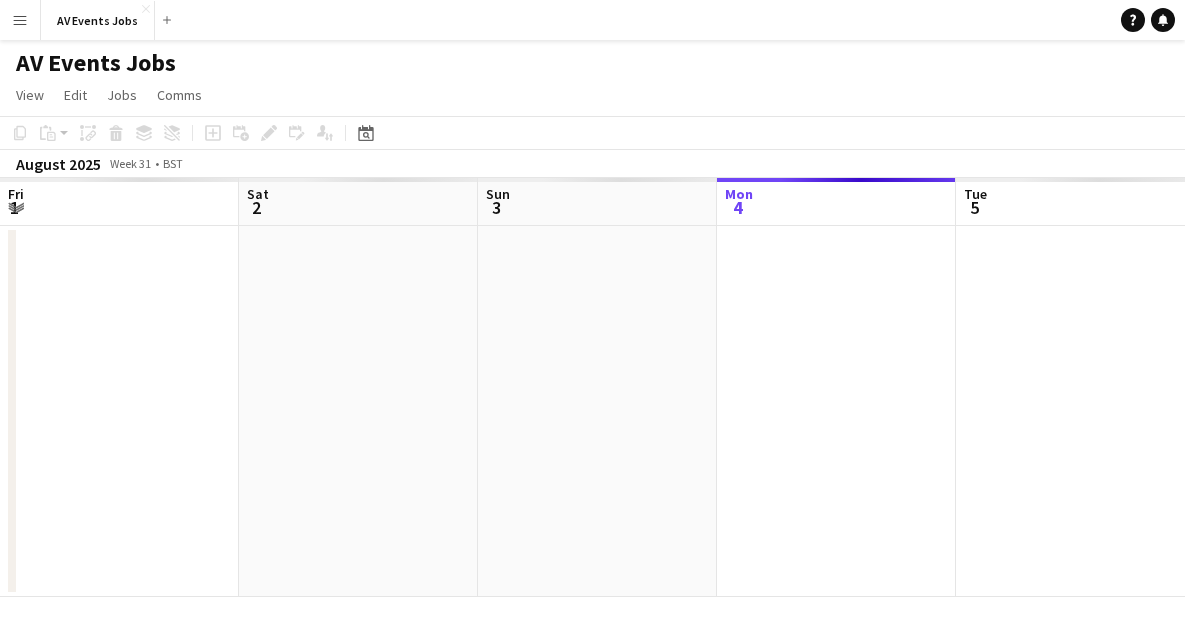scroll, scrollTop: 0, scrollLeft: 0, axis: both 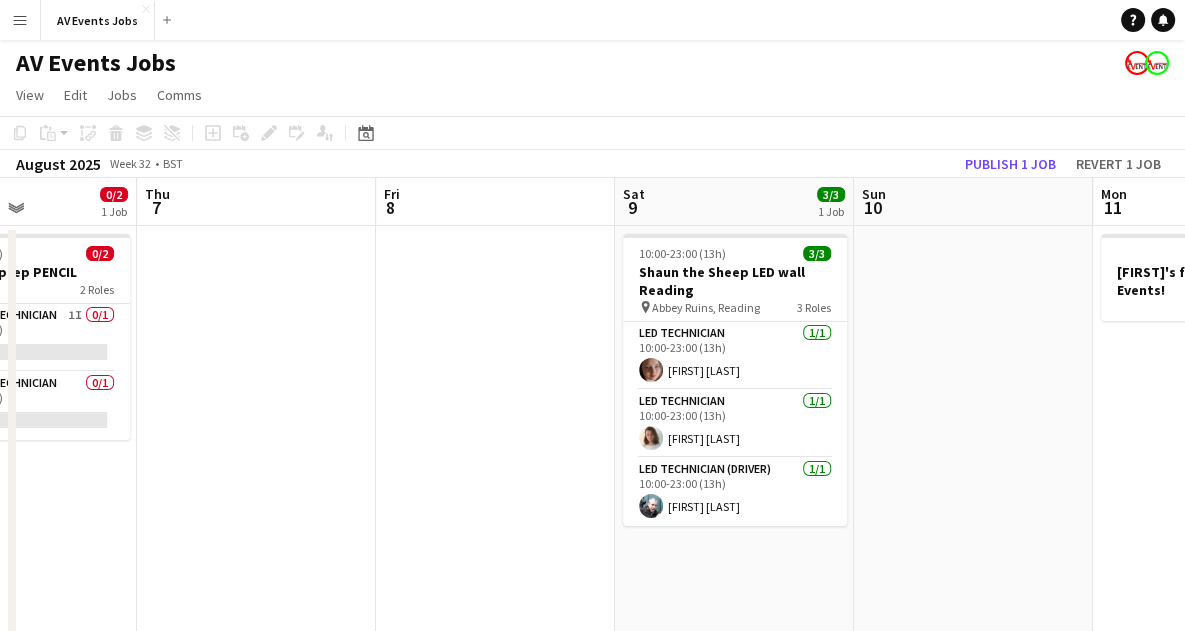 click on "[FIRST]'s first day at AV Events!" at bounding box center (1212, 445) 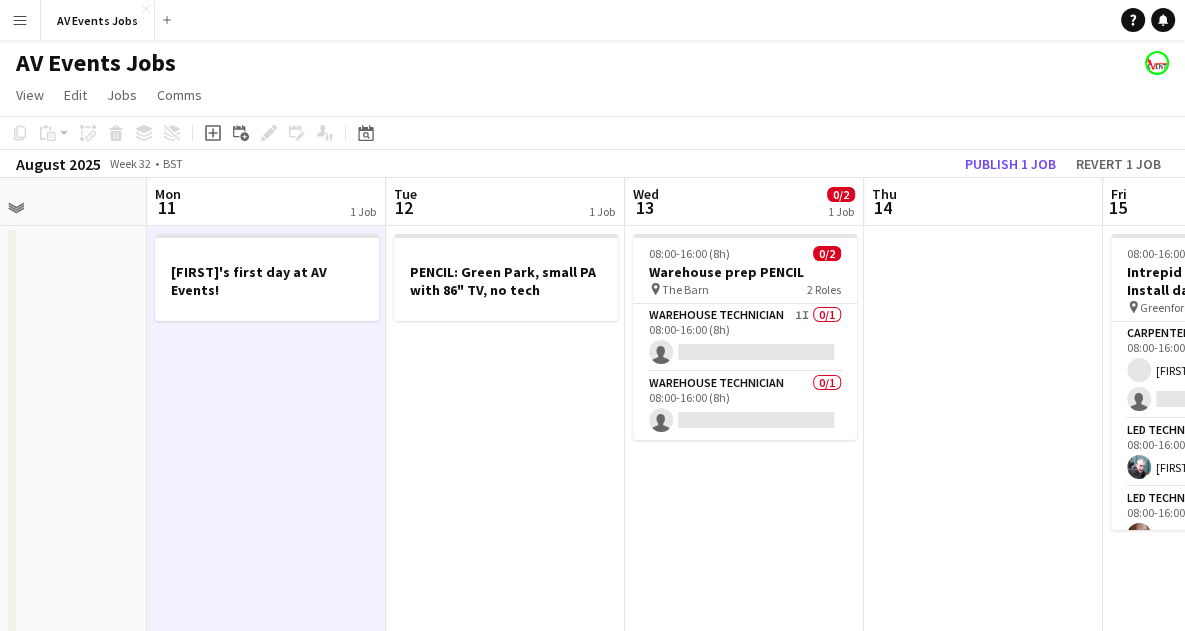 scroll, scrollTop: 0, scrollLeft: 571, axis: horizontal 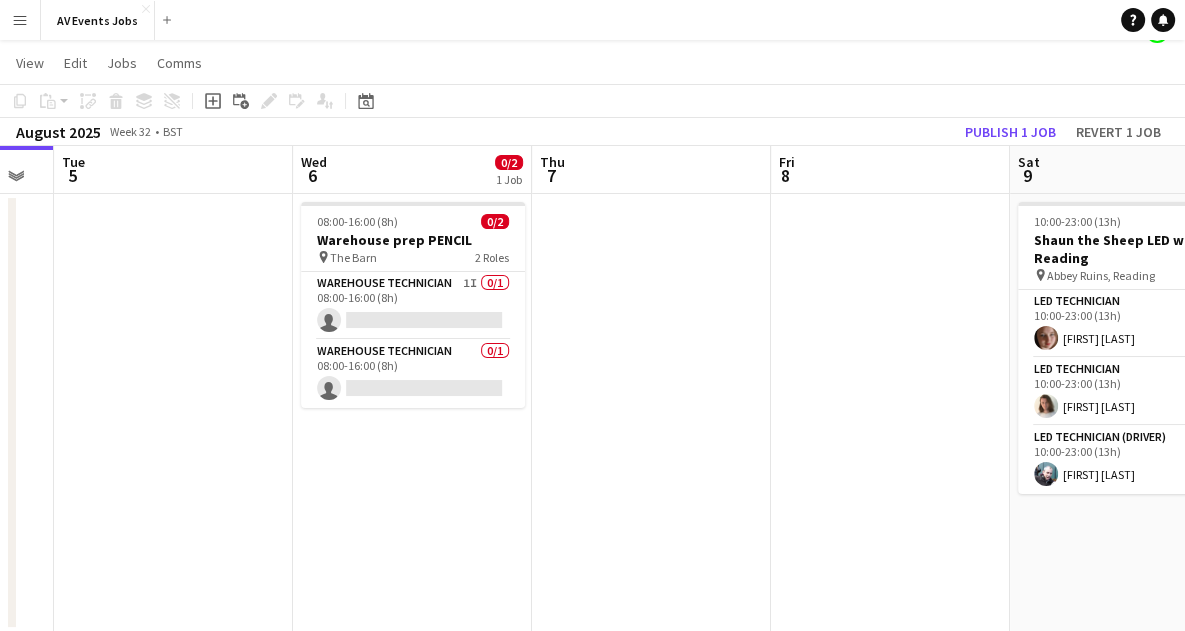click at bounding box center (890, 413) 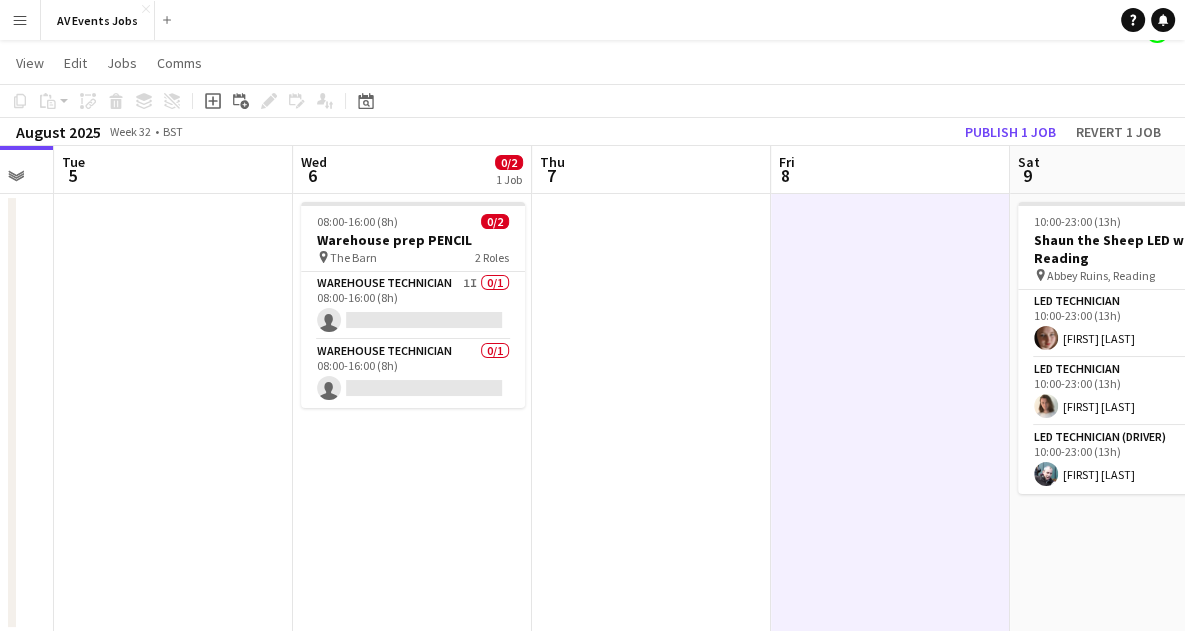scroll, scrollTop: 0, scrollLeft: 0, axis: both 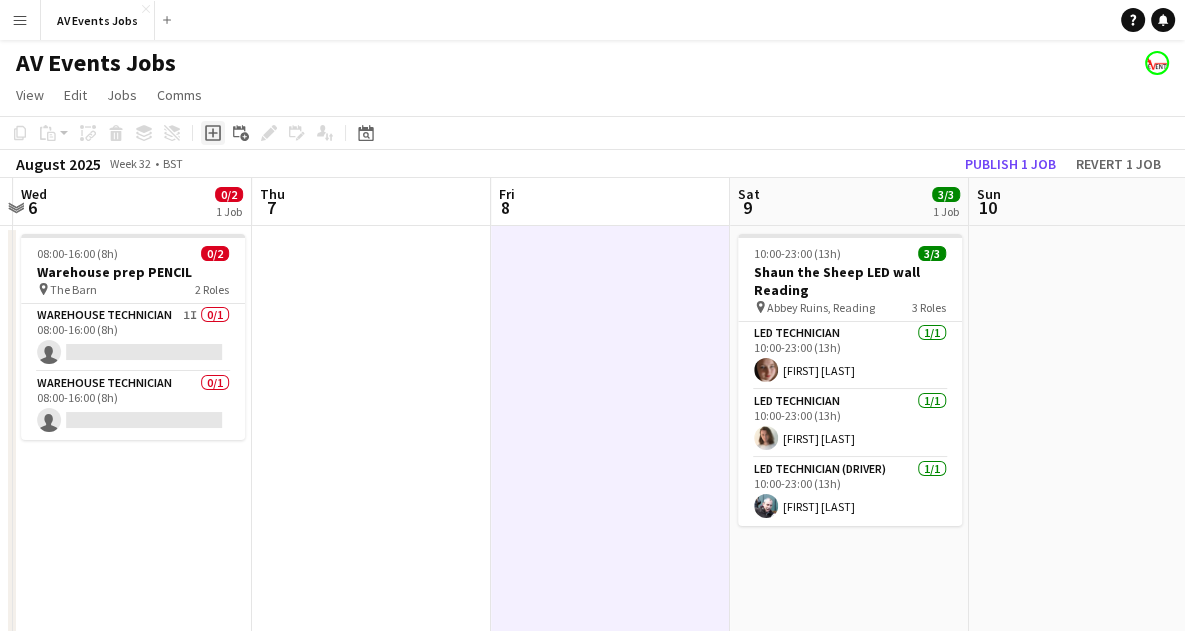click on "Add job" 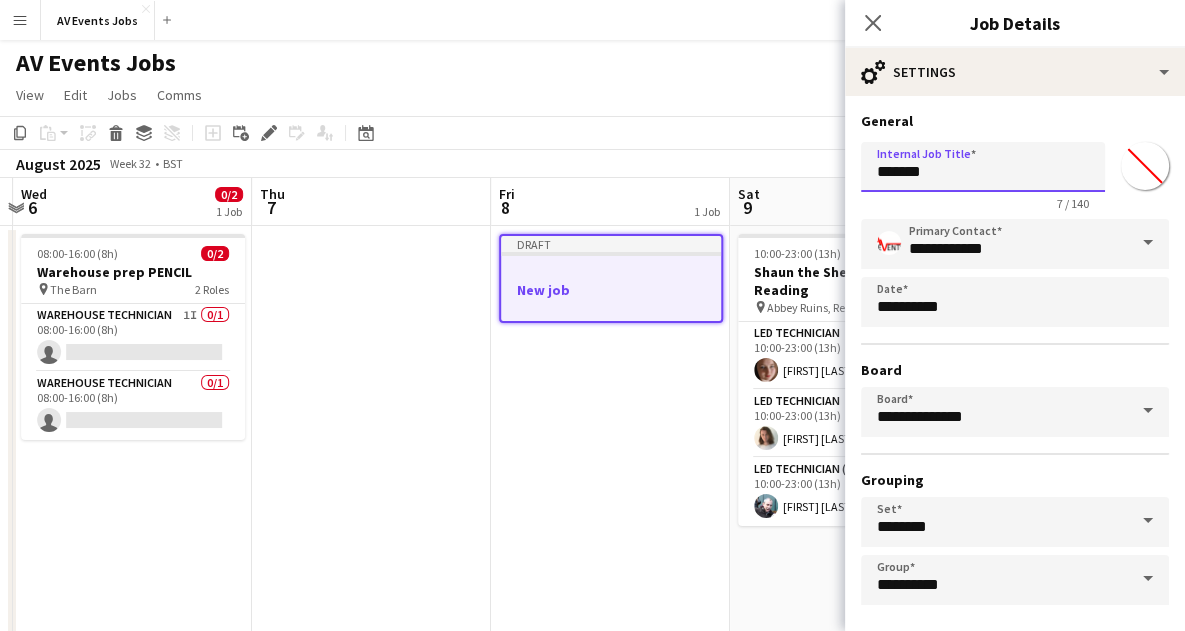 drag, startPoint x: 933, startPoint y: 177, endPoint x: 817, endPoint y: 166, distance: 116.520386 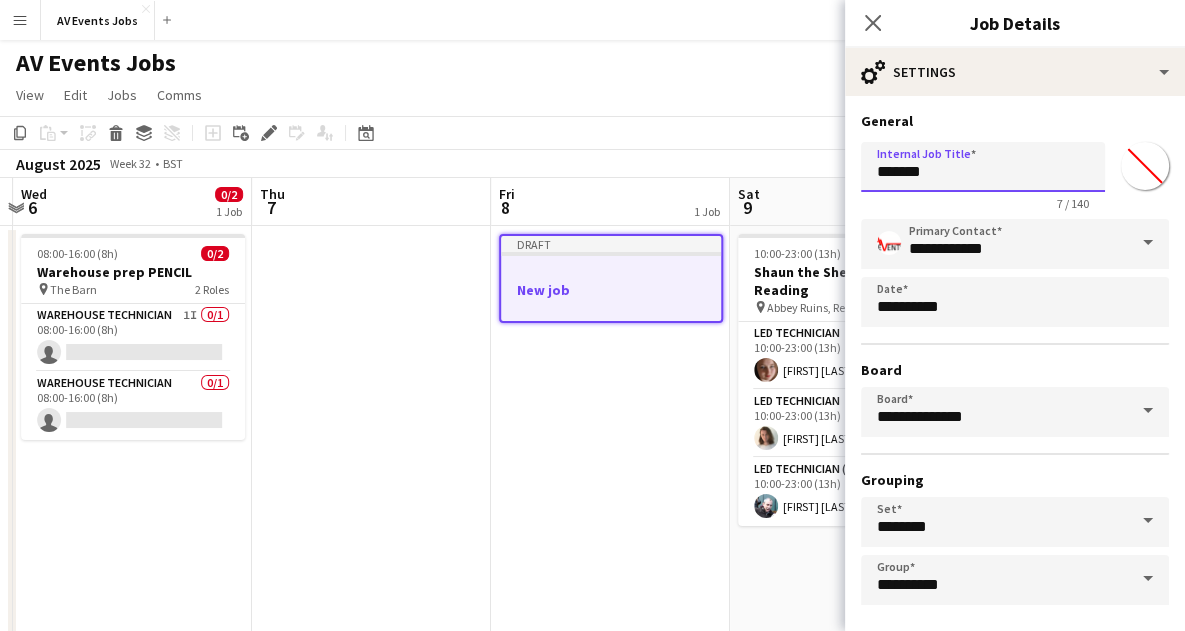 click on "Menu
Boards
Boards   Boards   All jobs   Status
Workforce
Workforce   My Workforce   Recruiting
Comms
Comms
Pay
Pay   Approvals   Payments   Reports
Platform Settings
Platform Settings   App settings   Your settings   Profiles
Training Academy
Training Academy
Knowledge Base
Knowledge Base
Product Updates
Product Updates   Log Out   Privacy   AV Events Jobs
Close
Add
Help
Notifications
AV Events Jobs   View  Day view expanded Day view collapsed Month view Date picker Jump to today Expand Linked Jobs Collapse Linked Jobs  Edit" at bounding box center [592, 332] 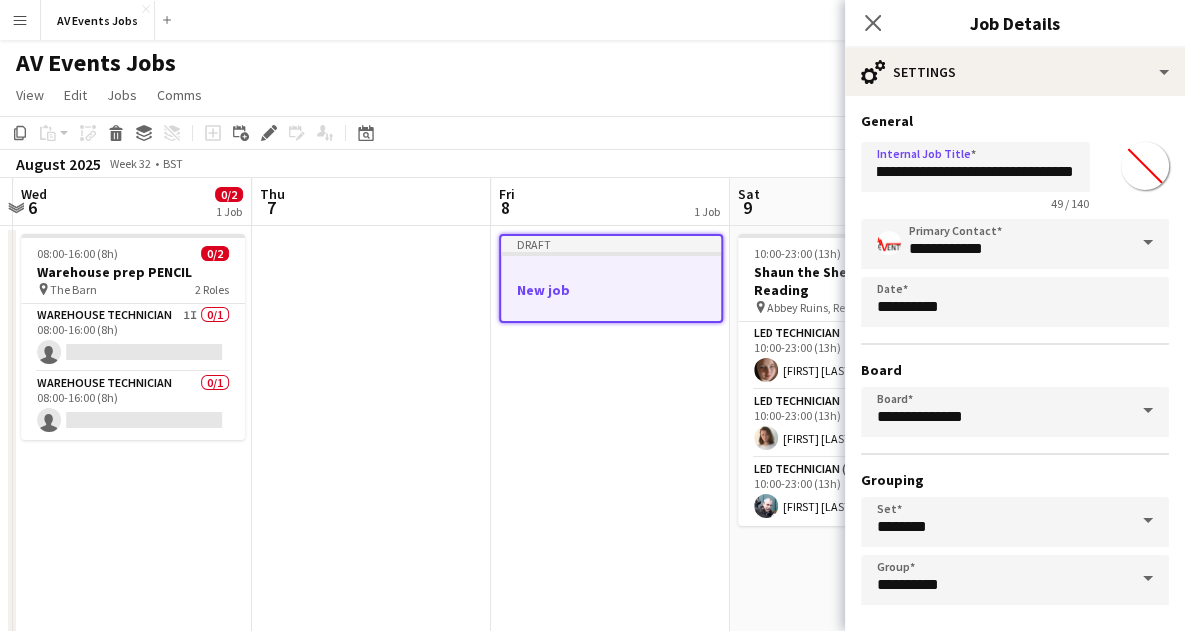 scroll, scrollTop: 0, scrollLeft: 0, axis: both 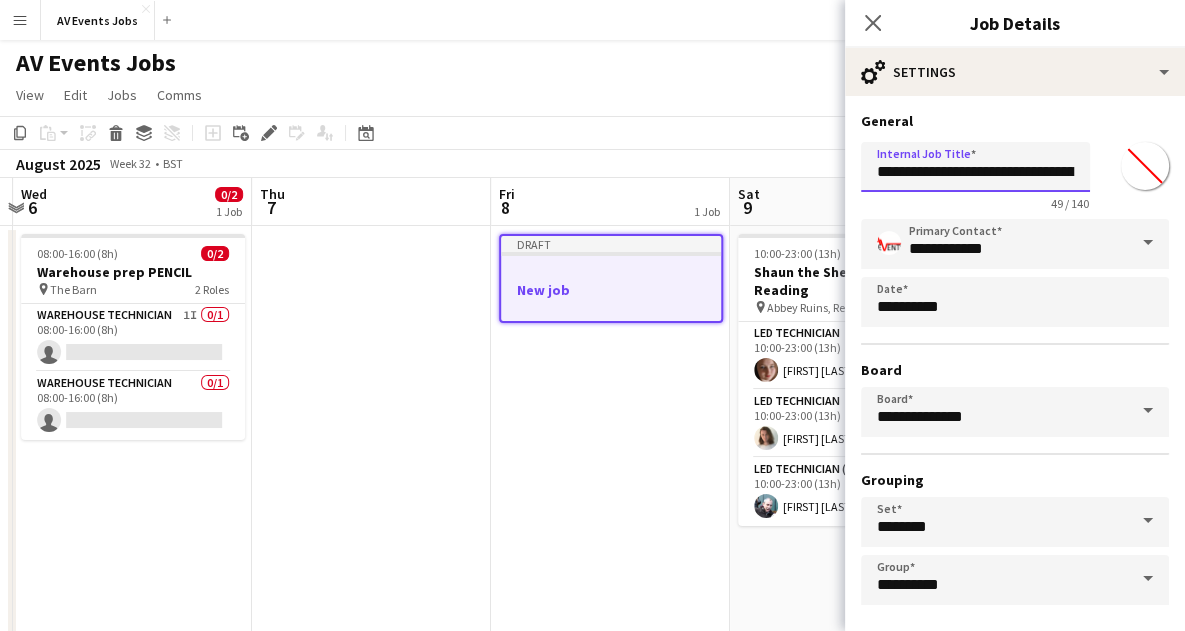 drag, startPoint x: 957, startPoint y: 167, endPoint x: 755, endPoint y: 167, distance: 202 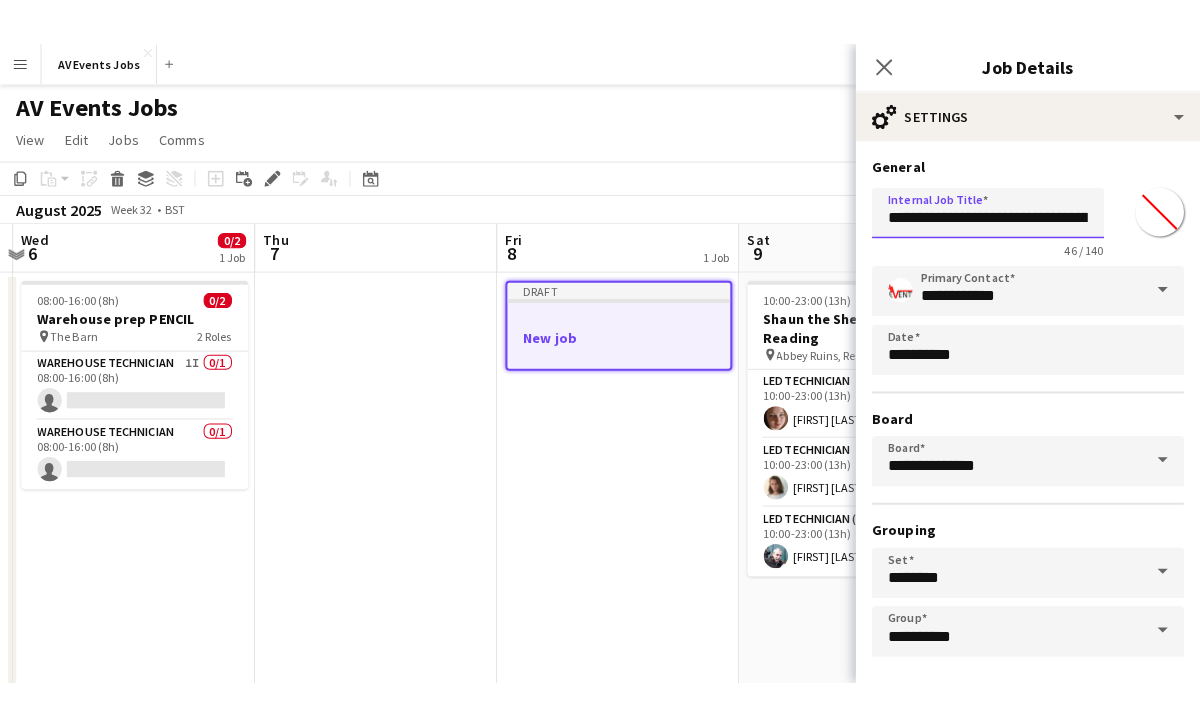 scroll, scrollTop: 86, scrollLeft: 0, axis: vertical 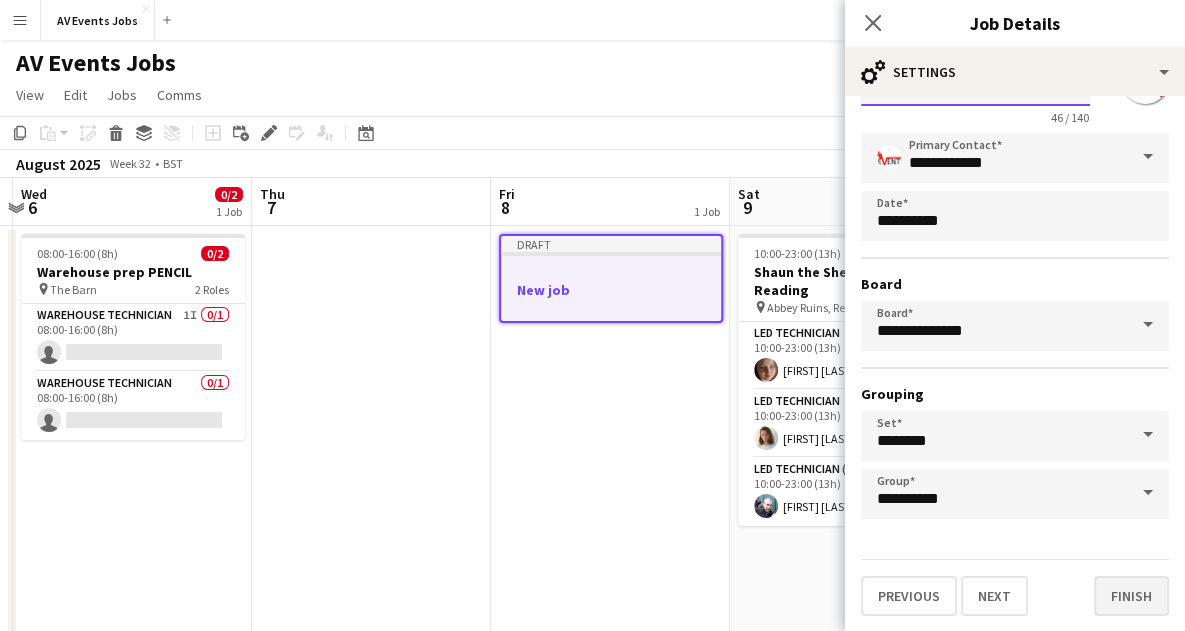 type on "**********" 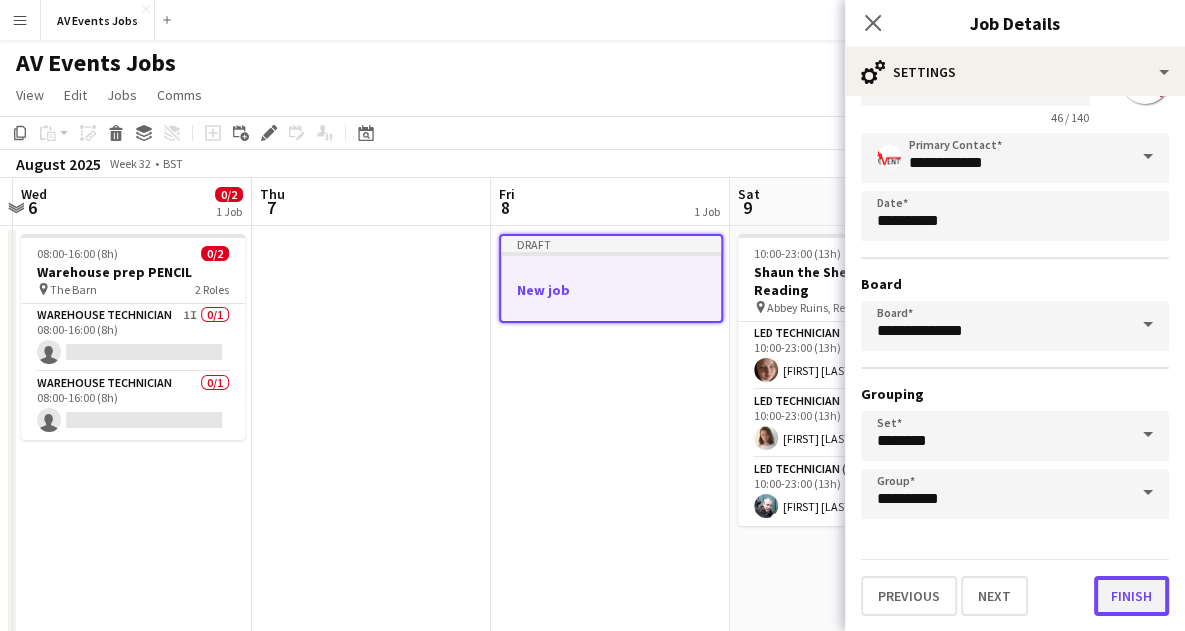 click on "Finish" at bounding box center (1131, 596) 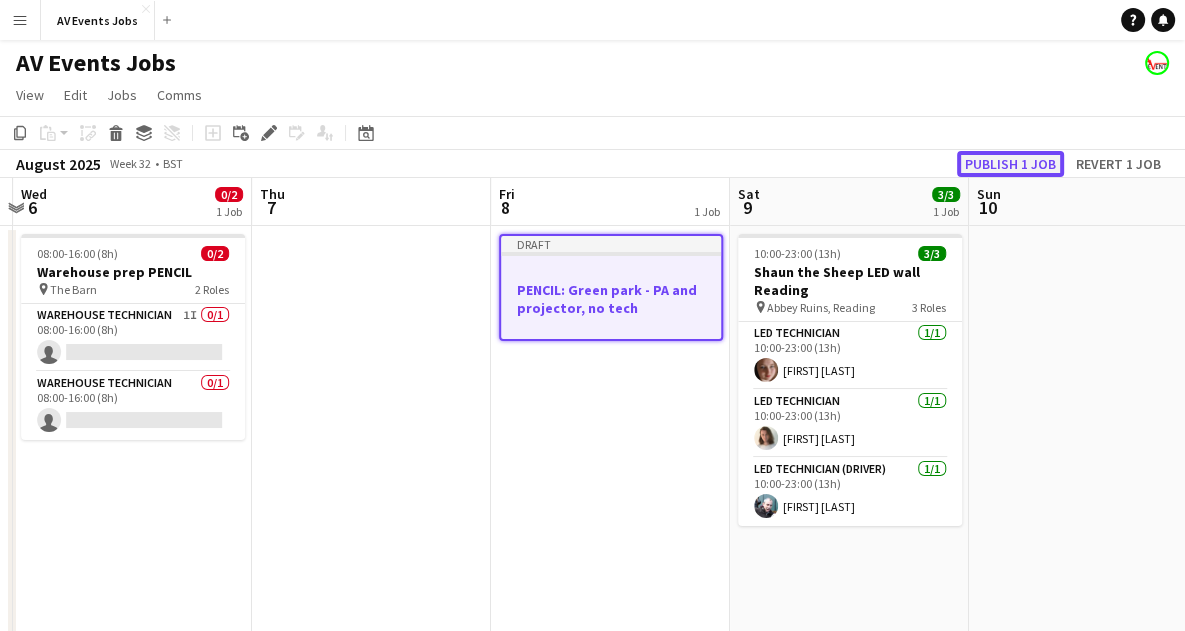 click on "Publish 1 job" 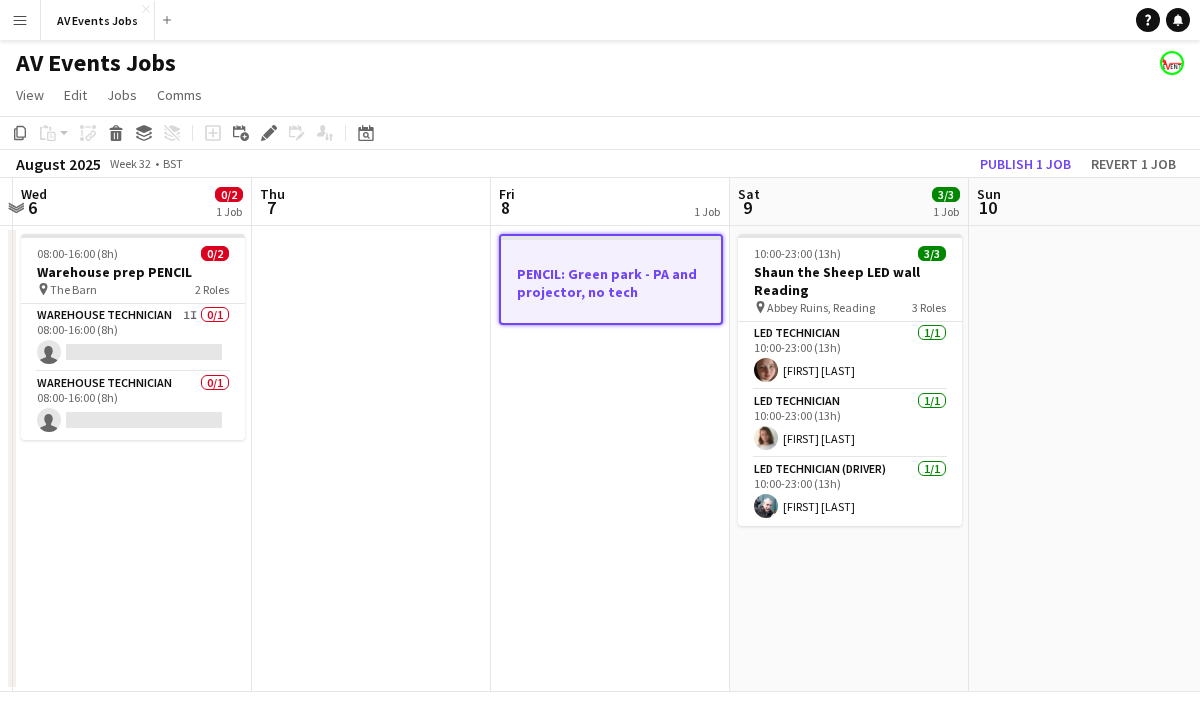 scroll, scrollTop: 0, scrollLeft: 507, axis: horizontal 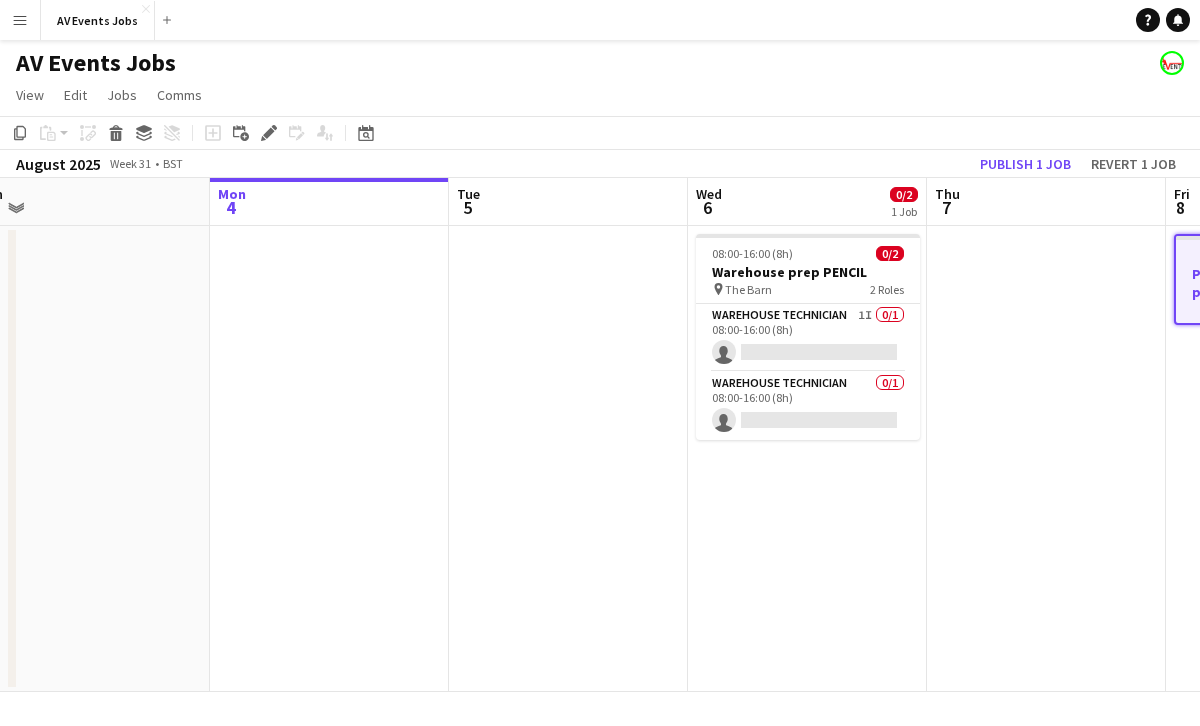 click at bounding box center [329, 459] 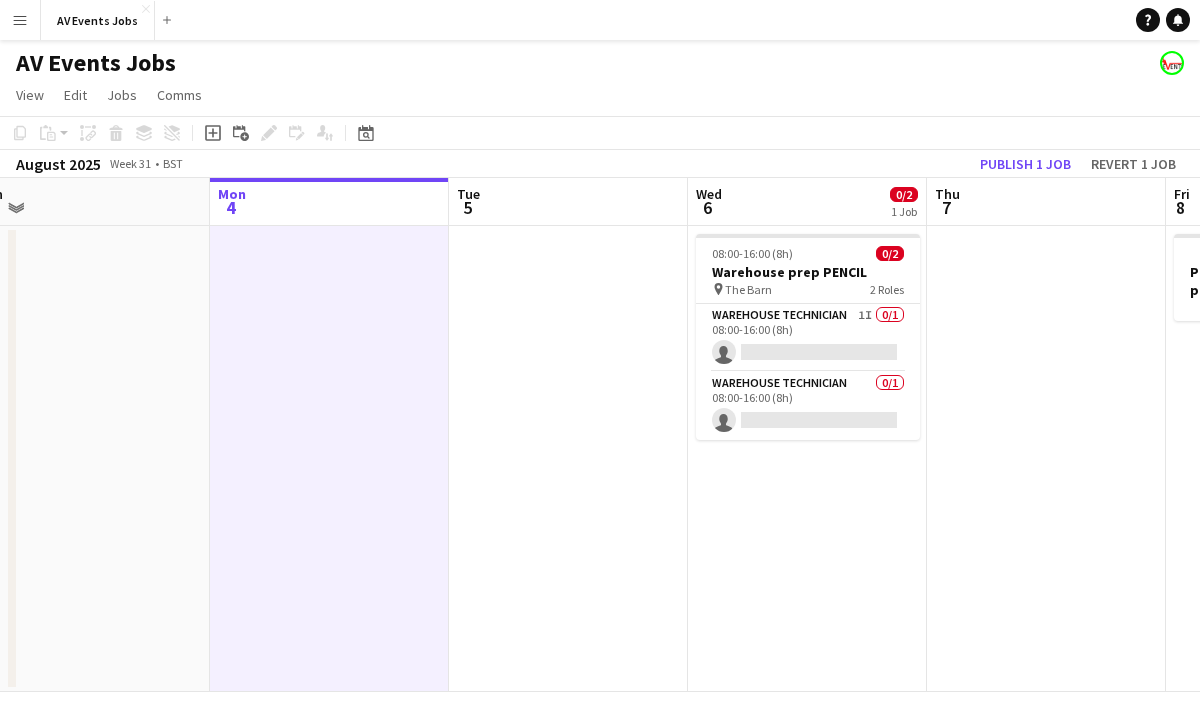 click at bounding box center (568, 459) 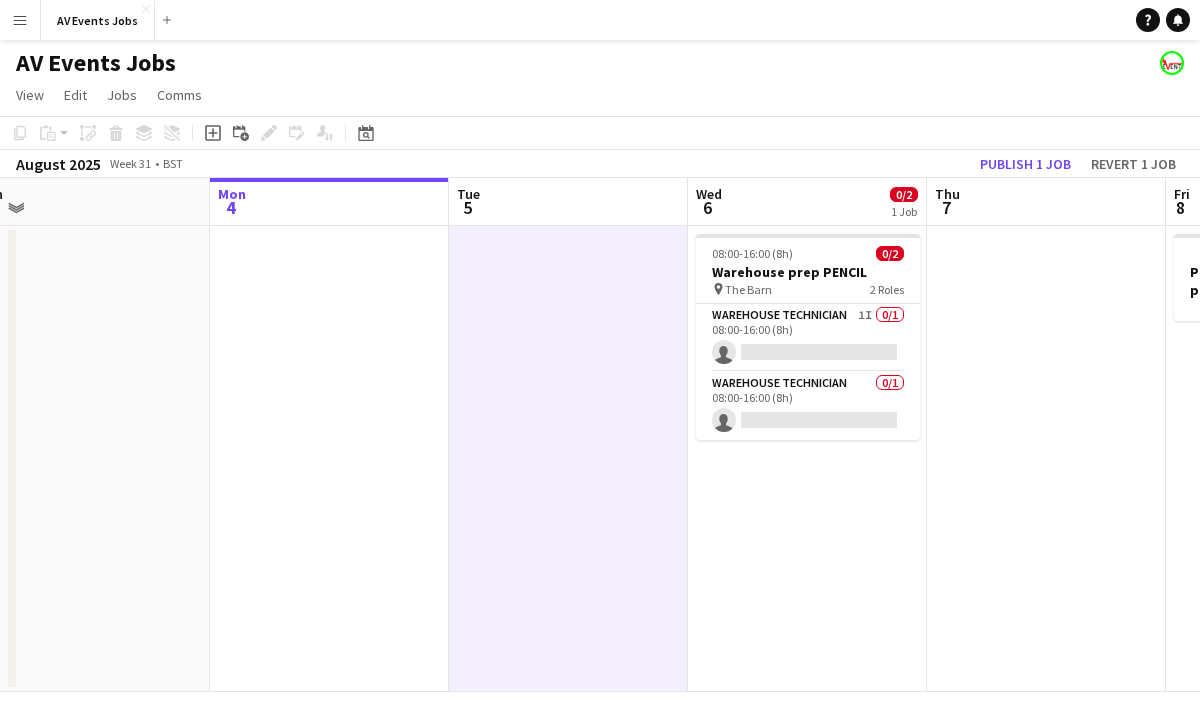 drag, startPoint x: 707, startPoint y: 44, endPoint x: 596, endPoint y: 73, distance: 114.72576 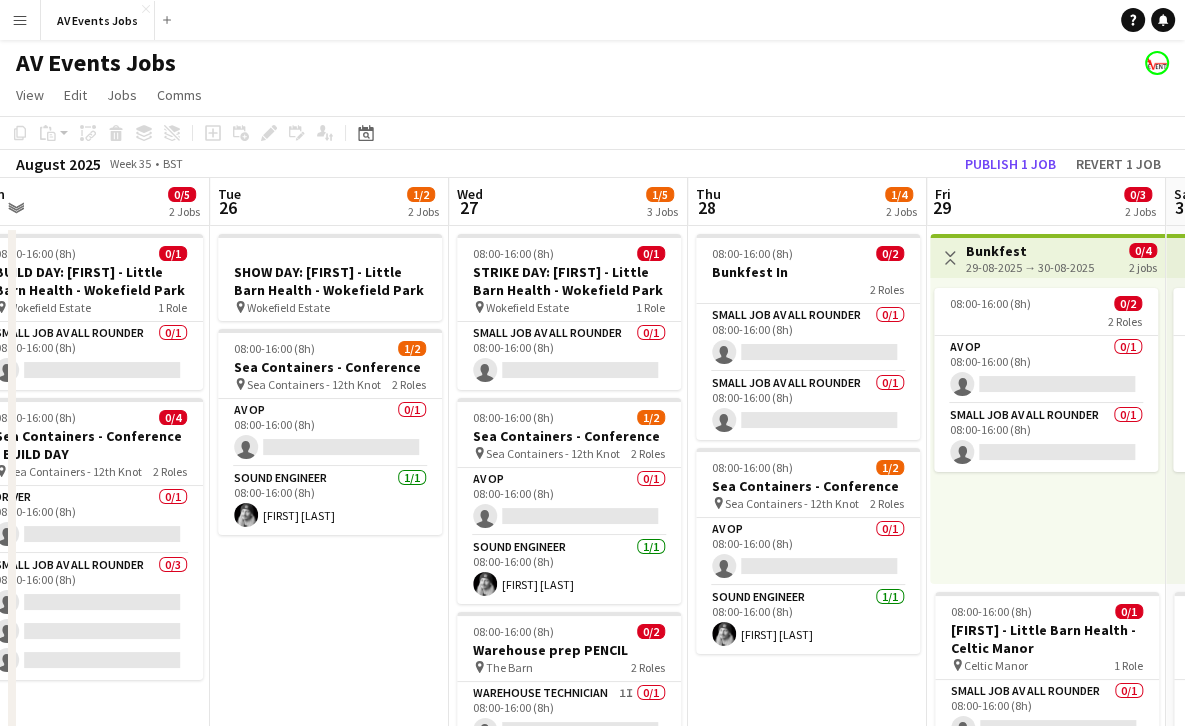 scroll, scrollTop: 0, scrollLeft: 992, axis: horizontal 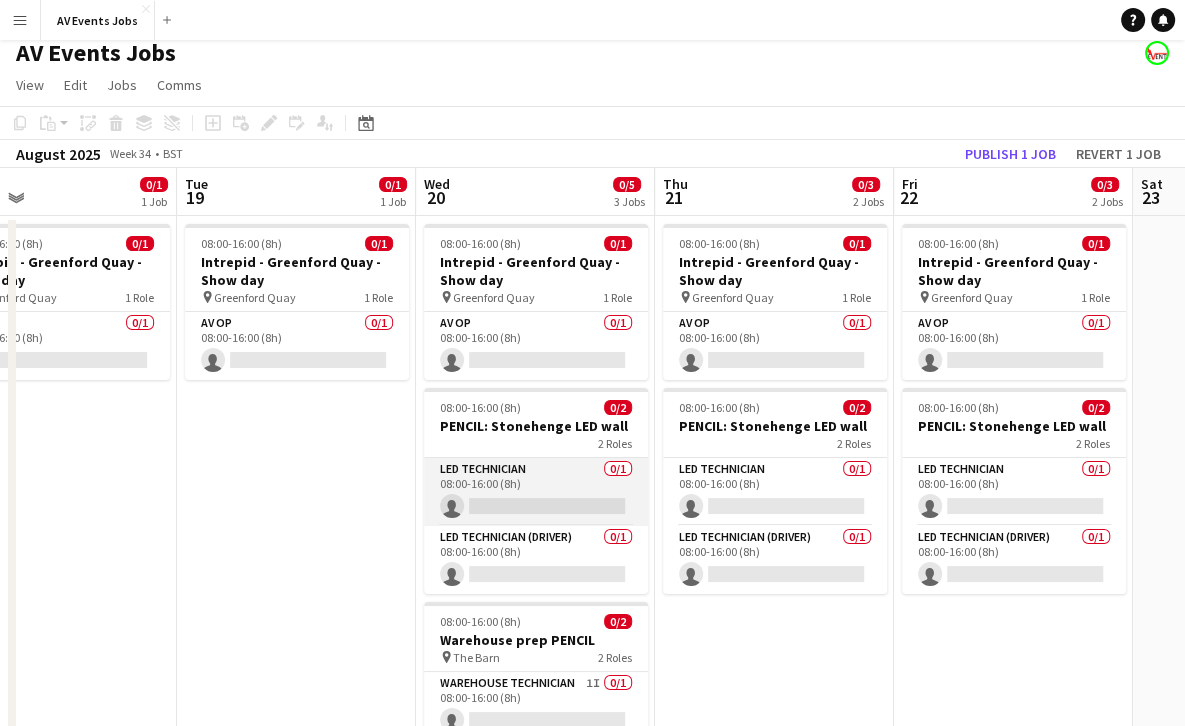 click on "LED Technician   0/1   08:00-16:00 (8h)
single-neutral-actions" at bounding box center (536, 492) 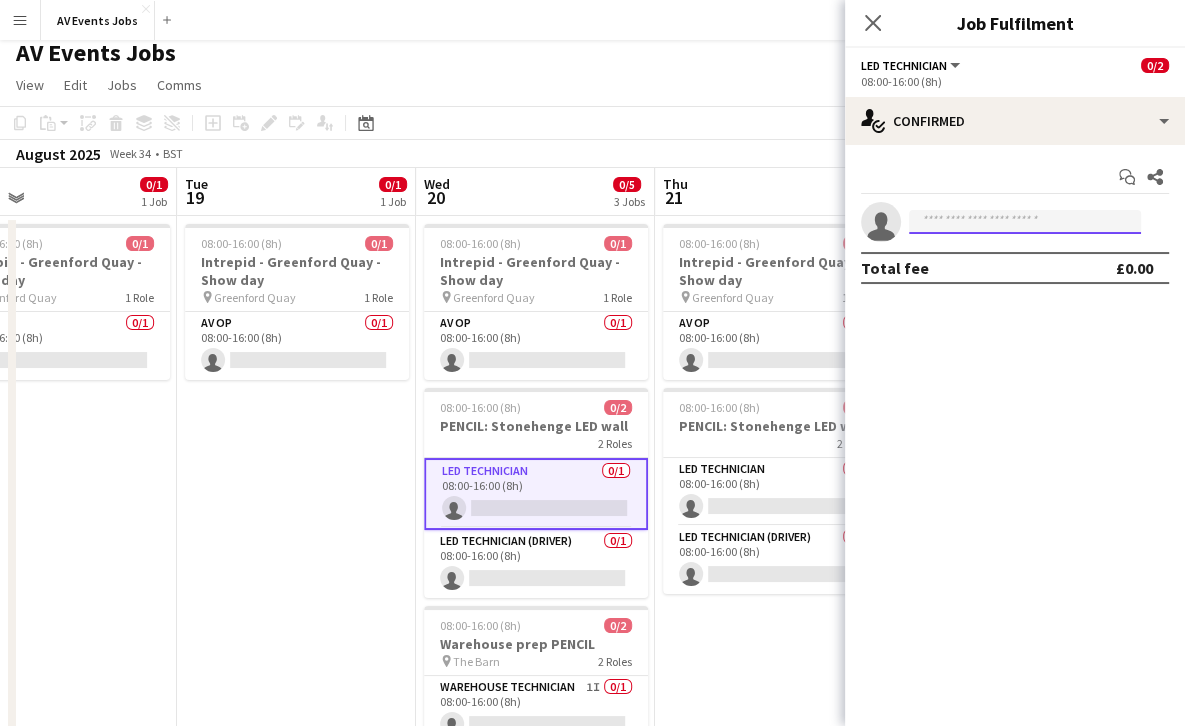click at bounding box center [1025, 222] 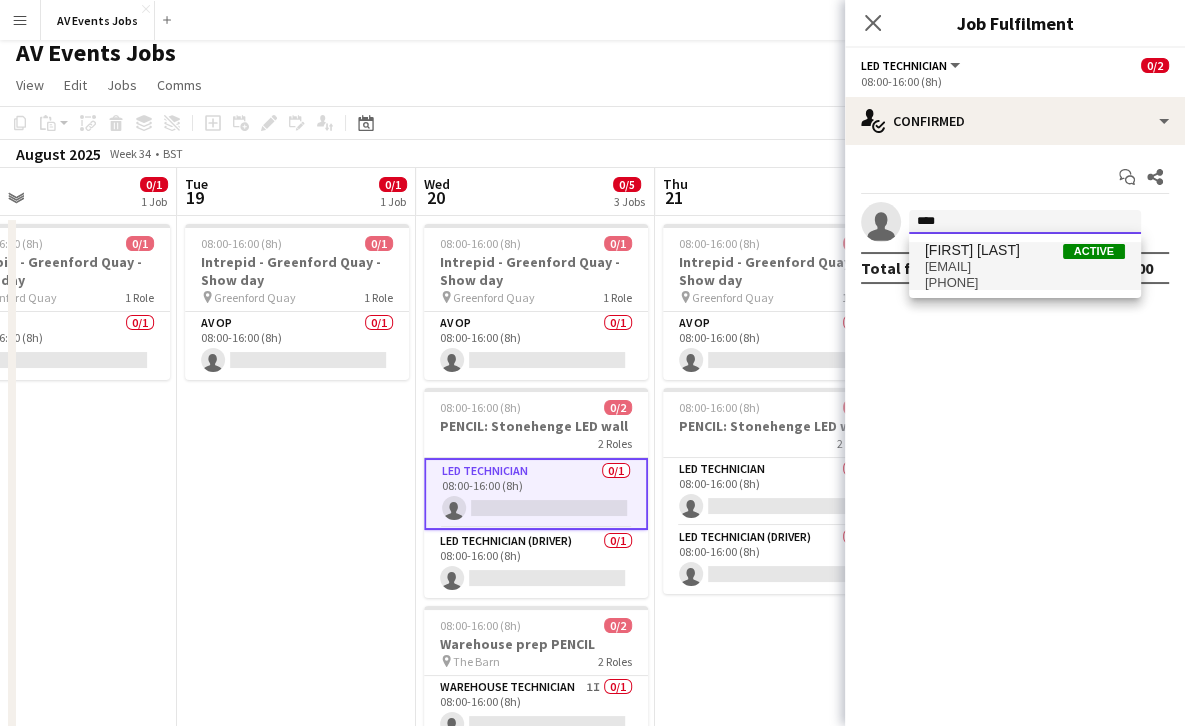 type on "****" 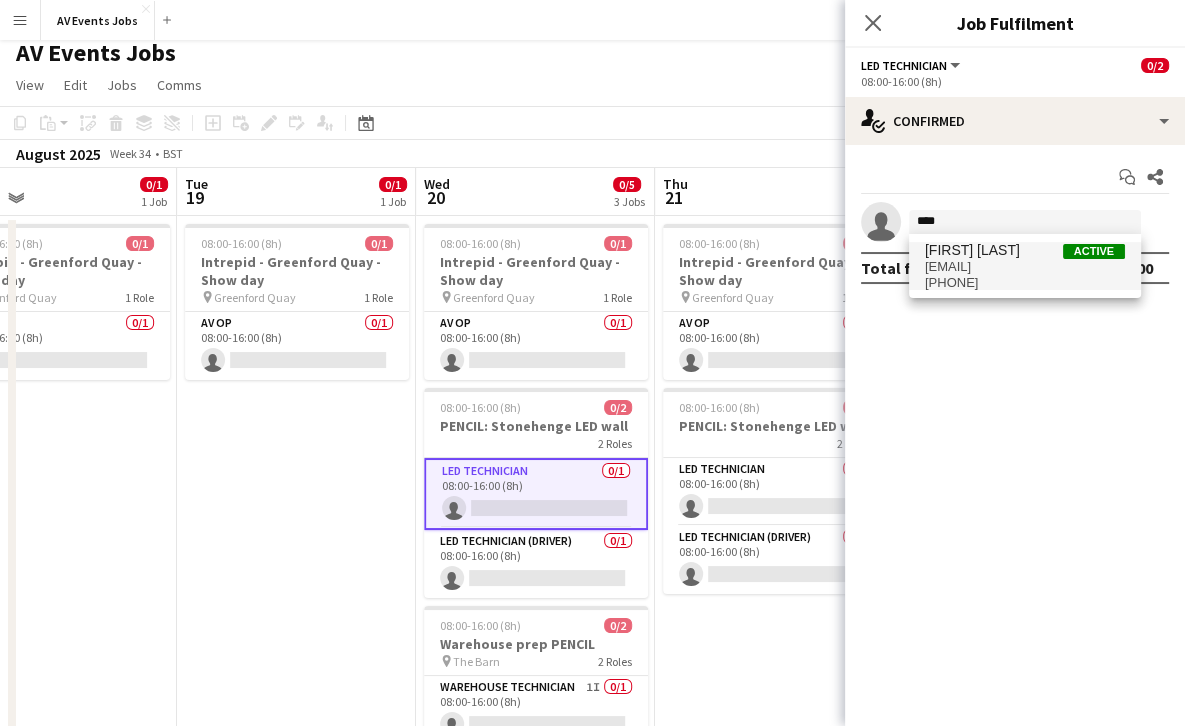 click on "jakedaysound@gmail.com" at bounding box center [1025, 267] 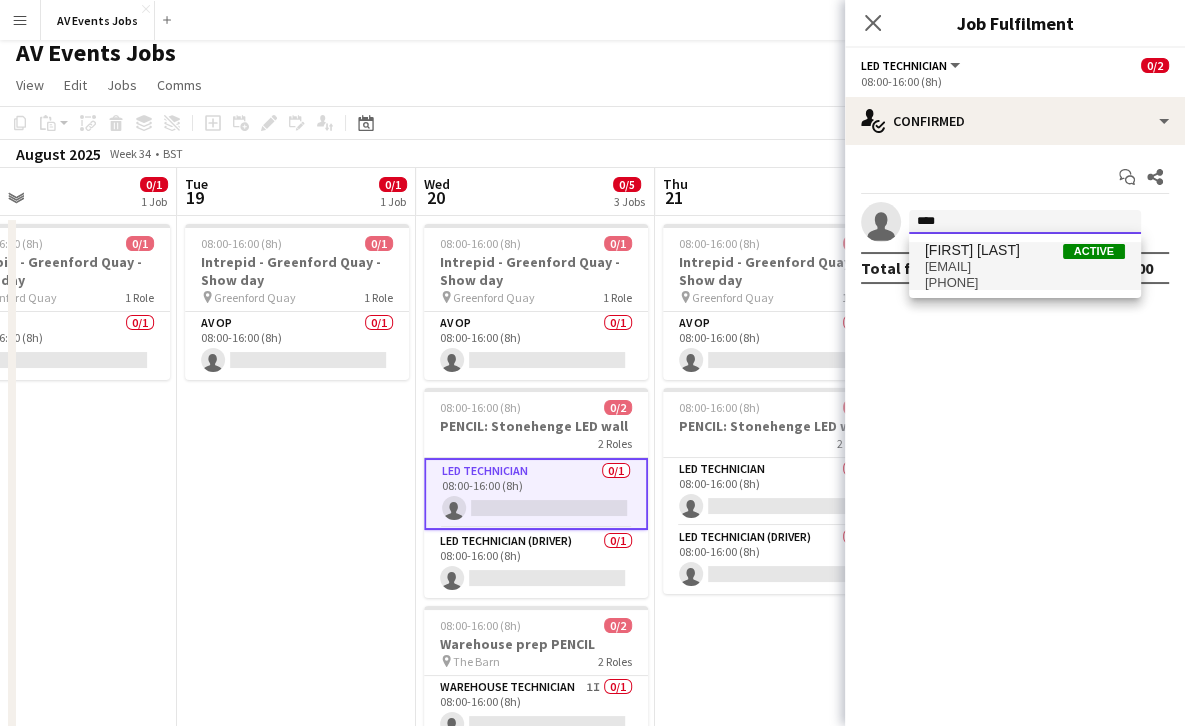 type 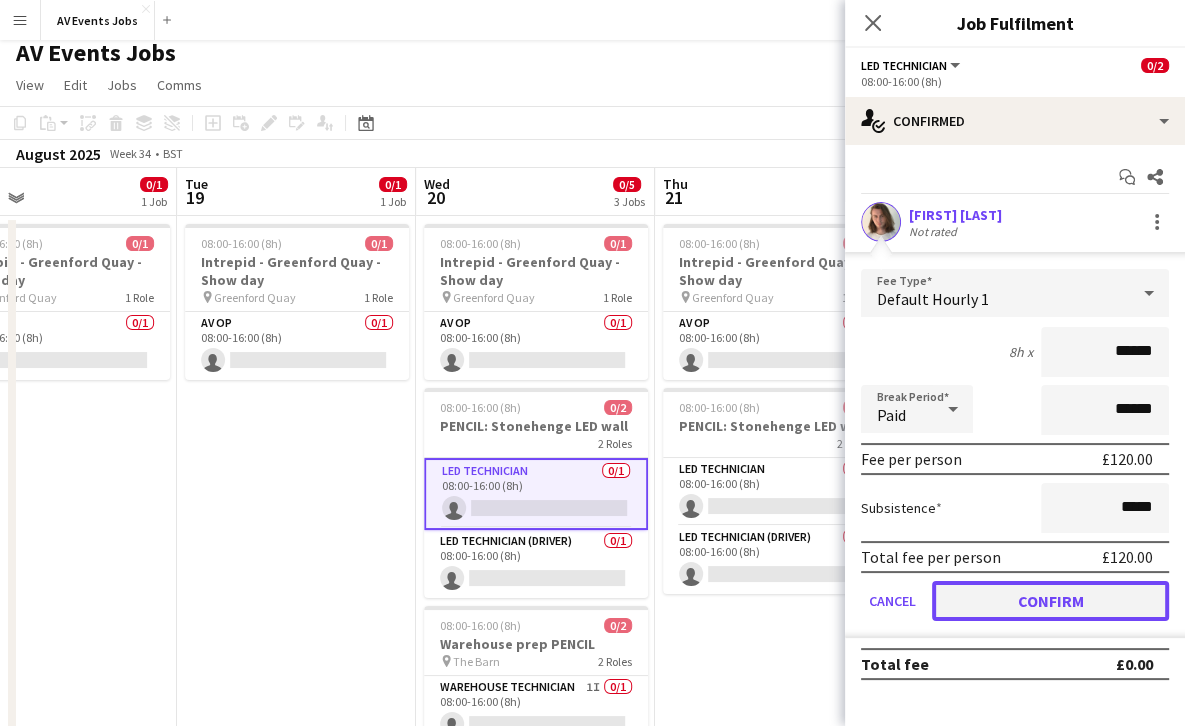 click on "Confirm" at bounding box center [1050, 601] 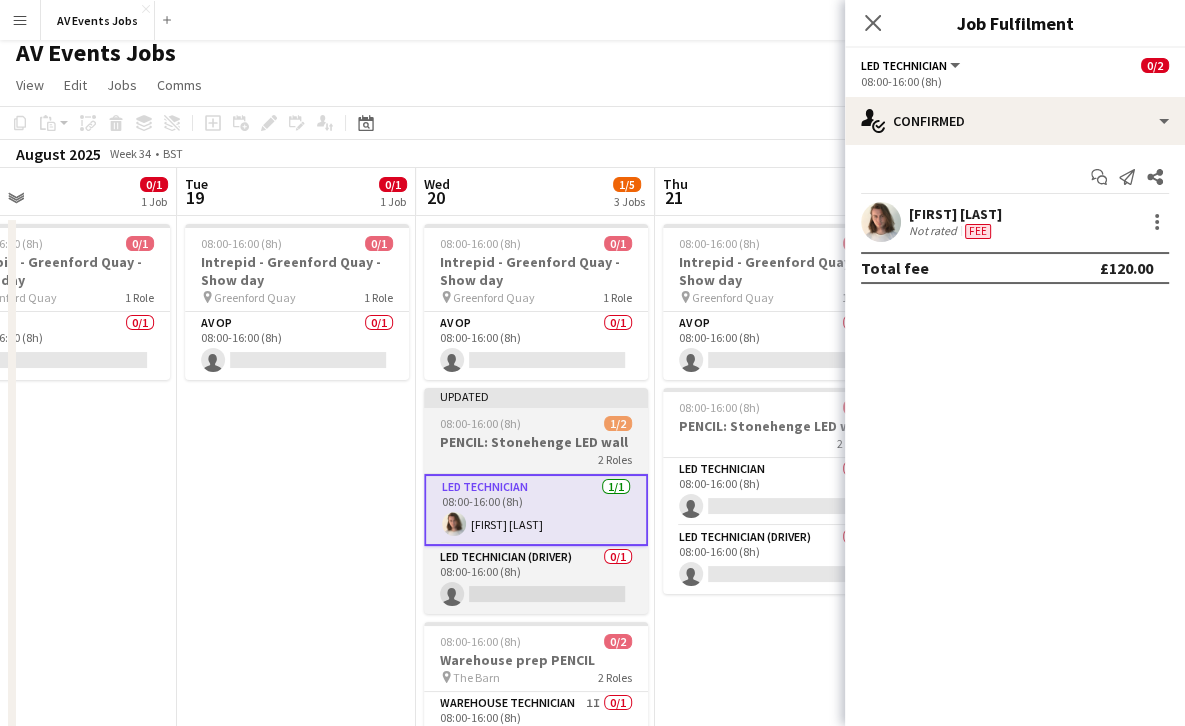 click on "08:00-16:00 (8h)" at bounding box center [480, 423] 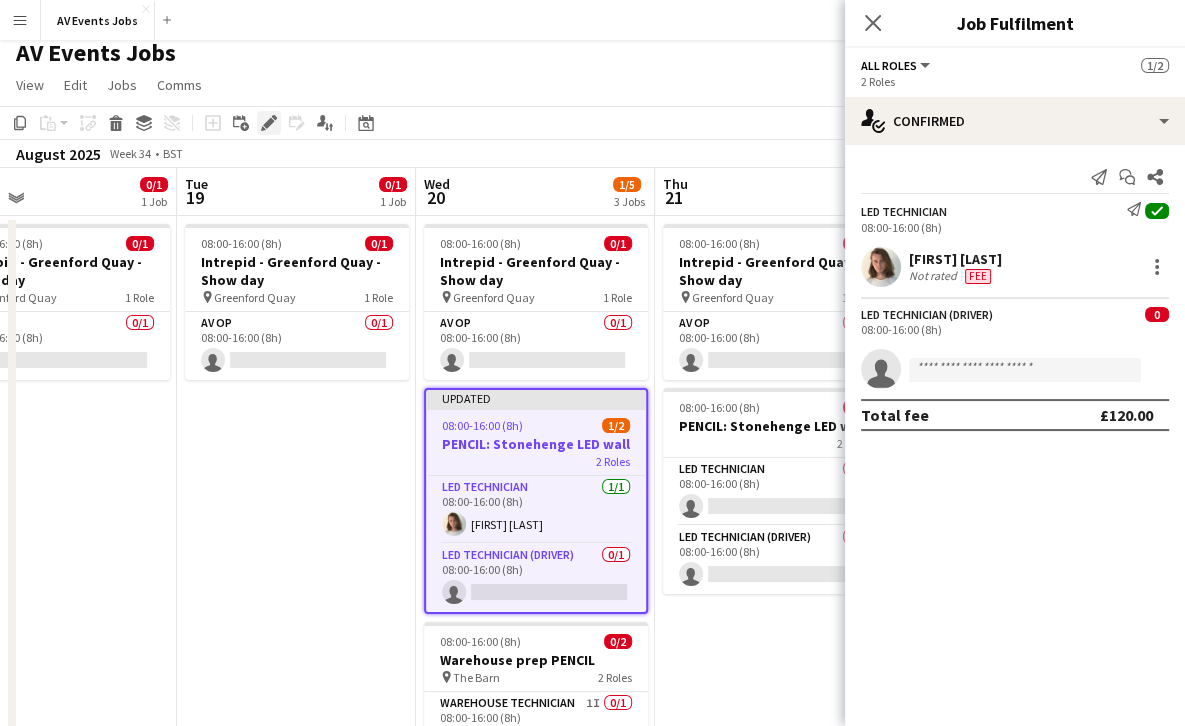 click 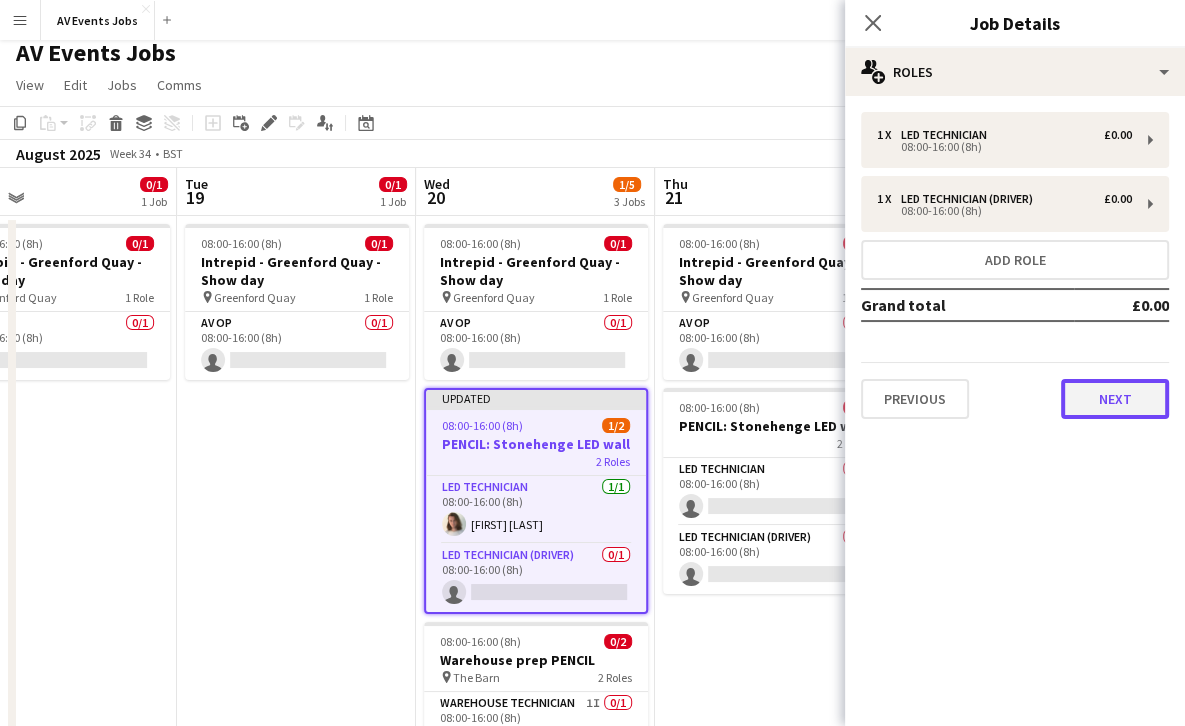 click on "Next" at bounding box center (1115, 399) 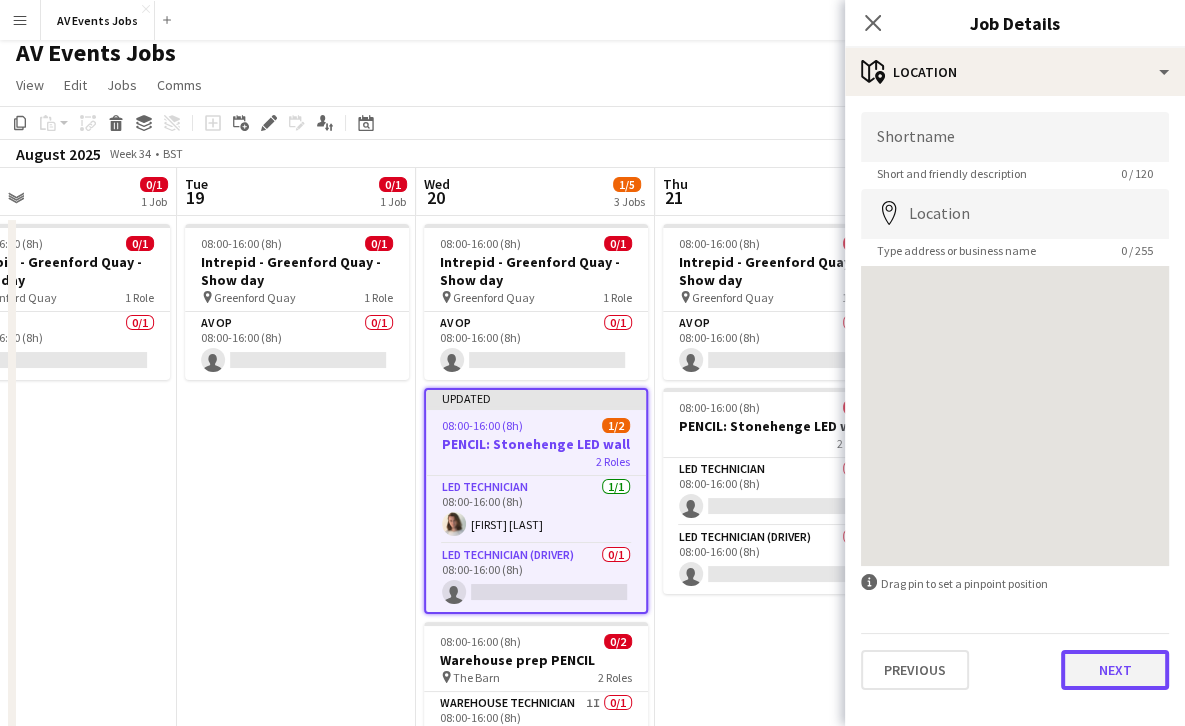 click on "Next" at bounding box center [1115, 670] 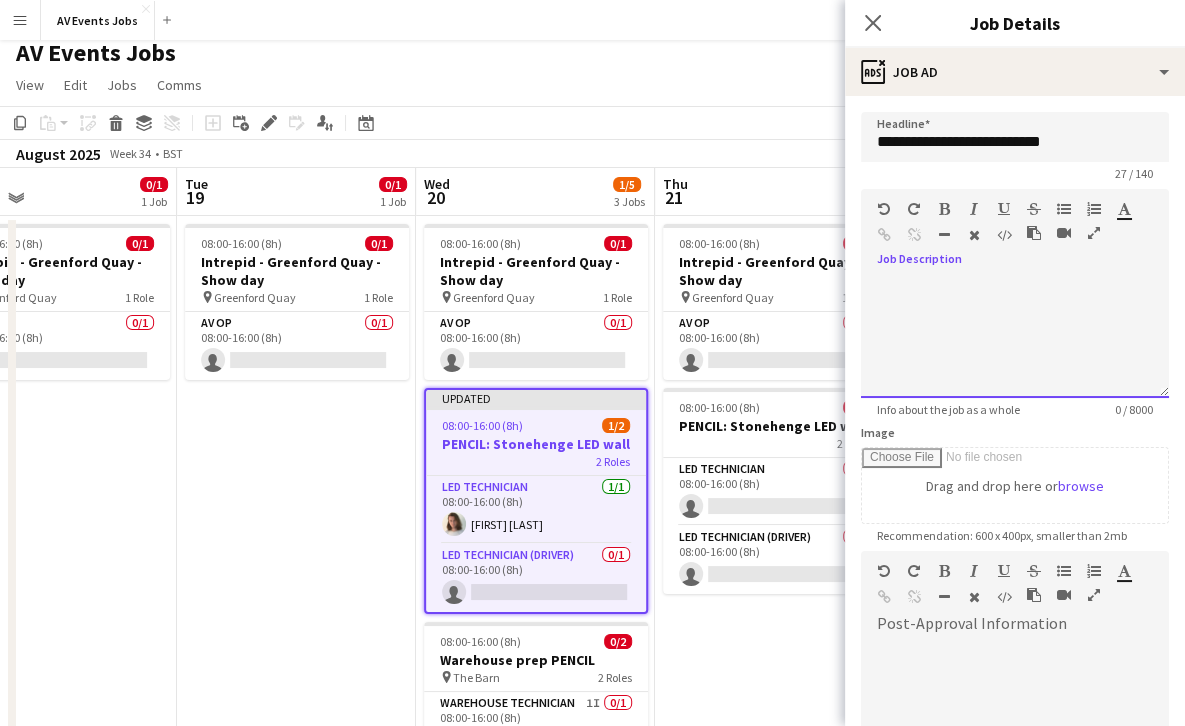 click at bounding box center (1015, 338) 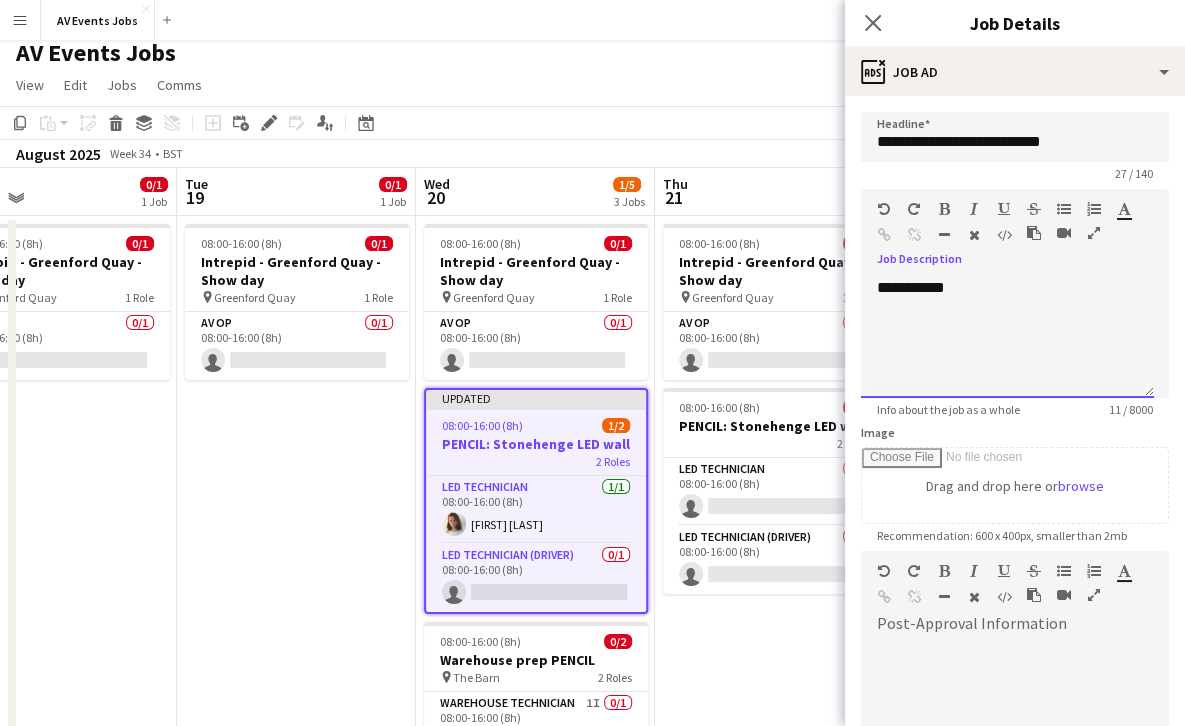 scroll, scrollTop: 262, scrollLeft: 0, axis: vertical 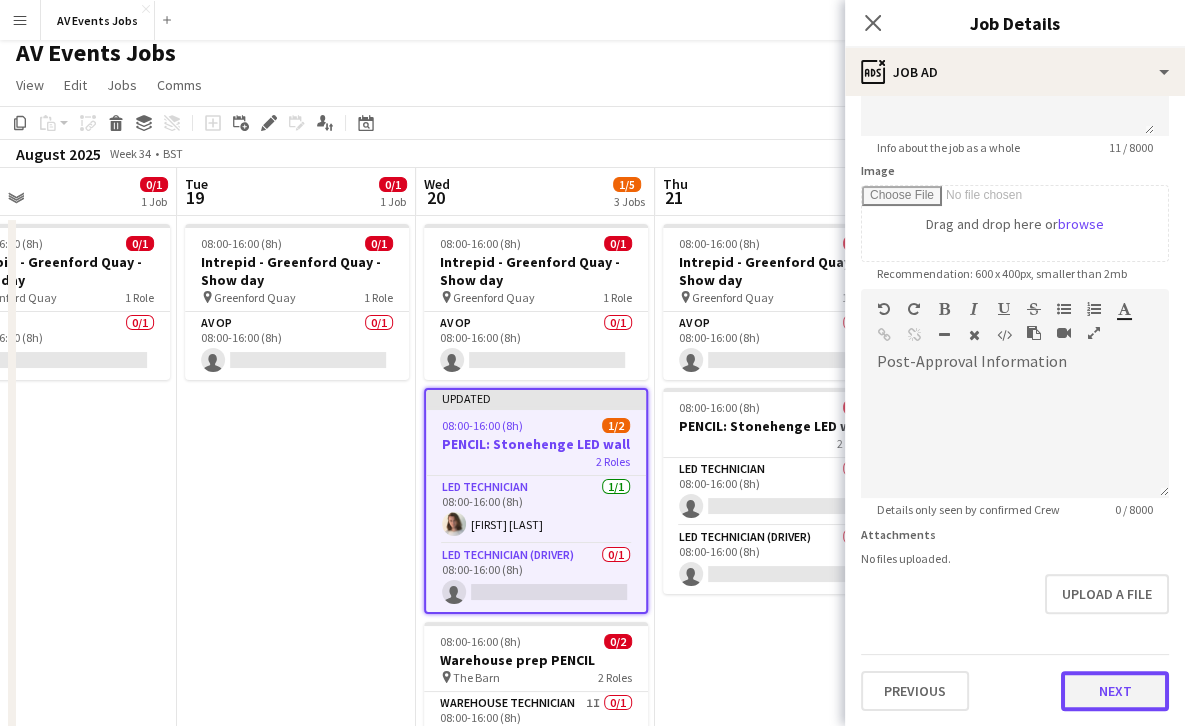 click on "Next" at bounding box center [1115, 691] 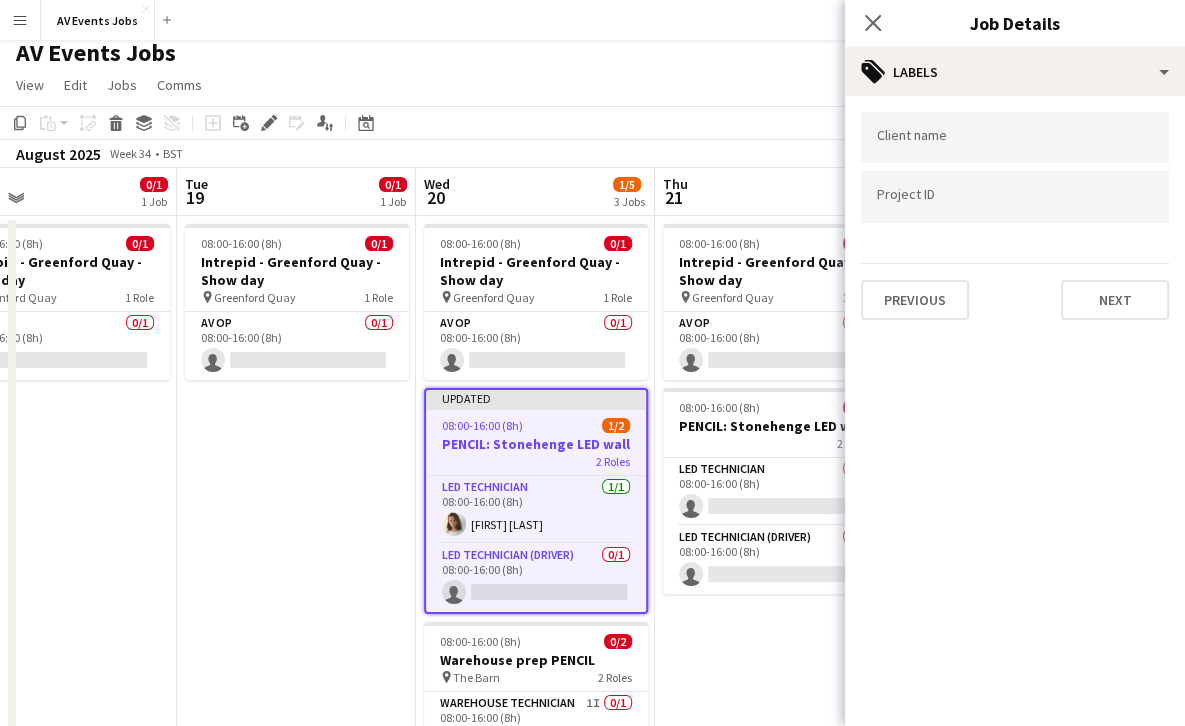 scroll, scrollTop: 0, scrollLeft: 0, axis: both 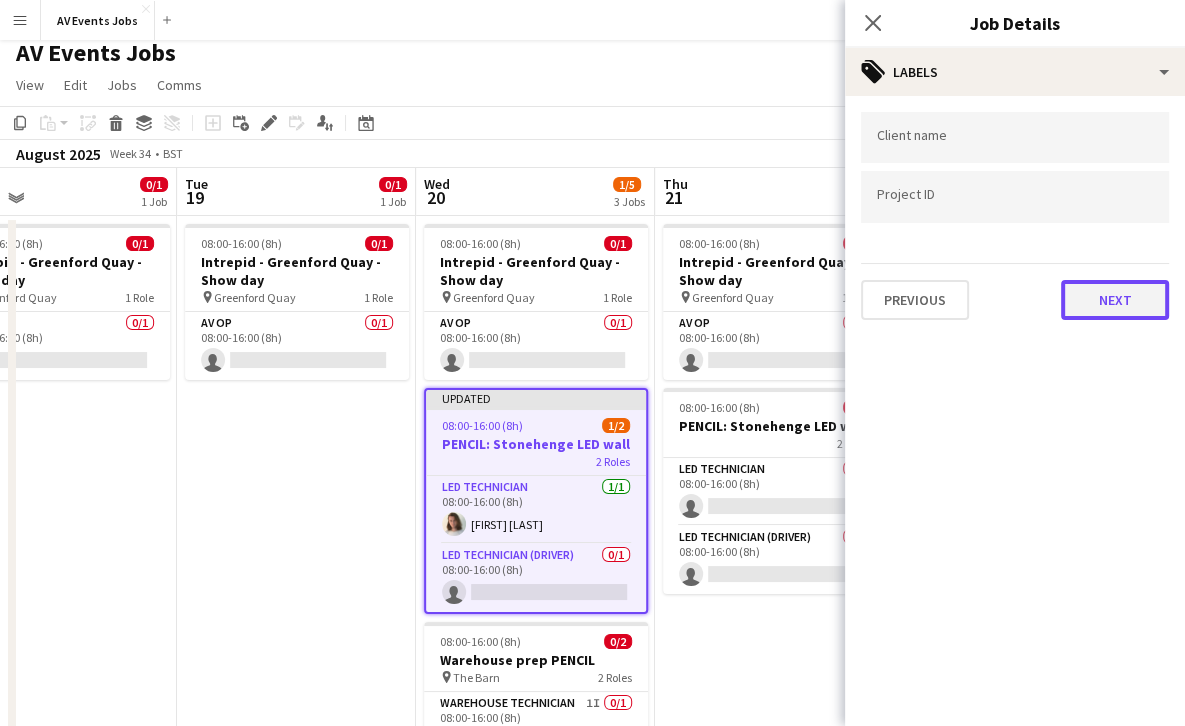 click on "Next" at bounding box center [1115, 300] 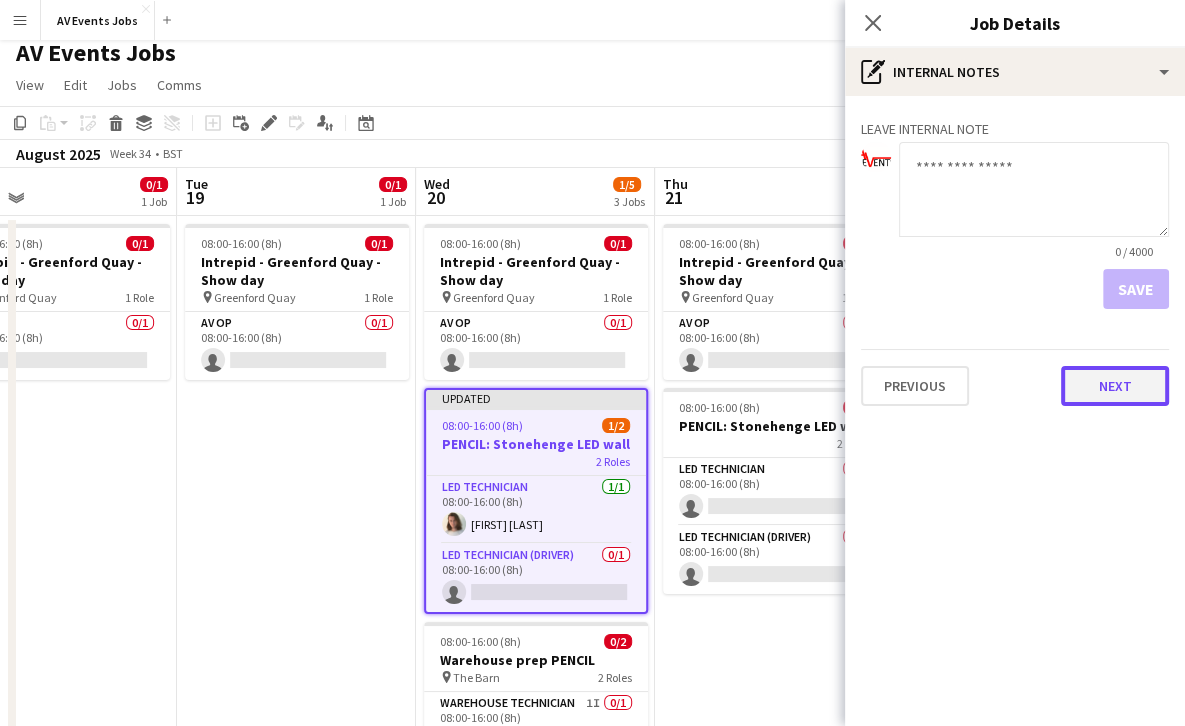 click on "Next" at bounding box center (1115, 386) 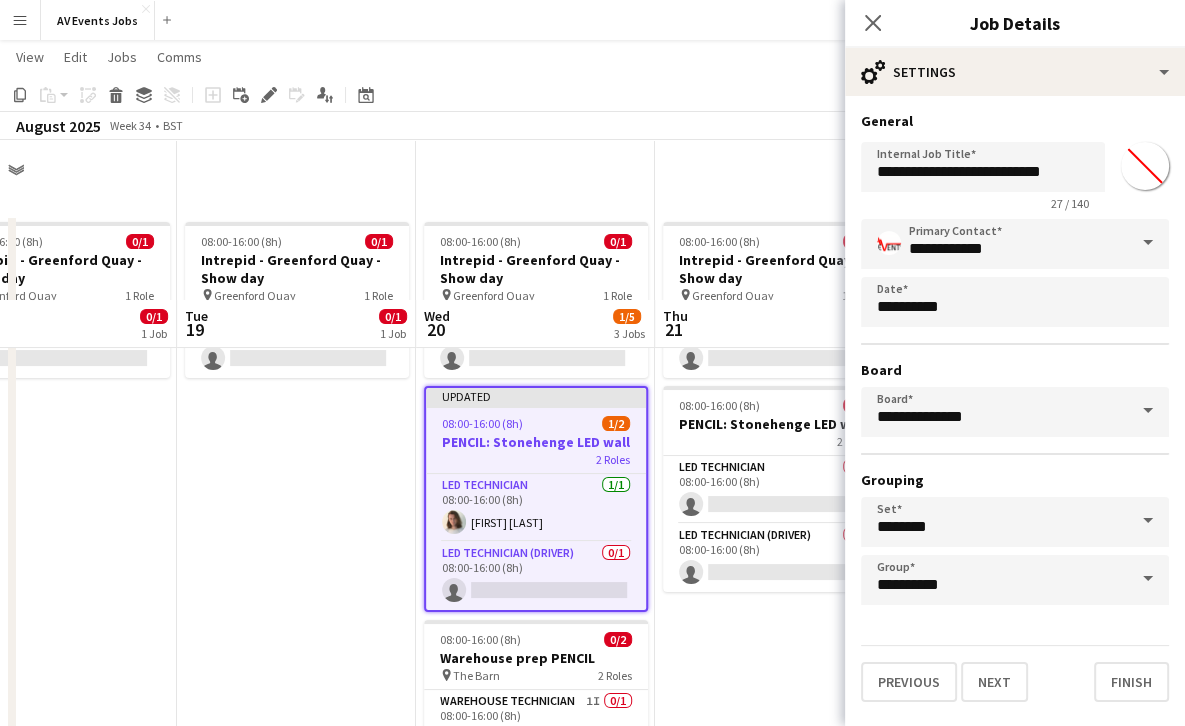 scroll, scrollTop: 170, scrollLeft: 0, axis: vertical 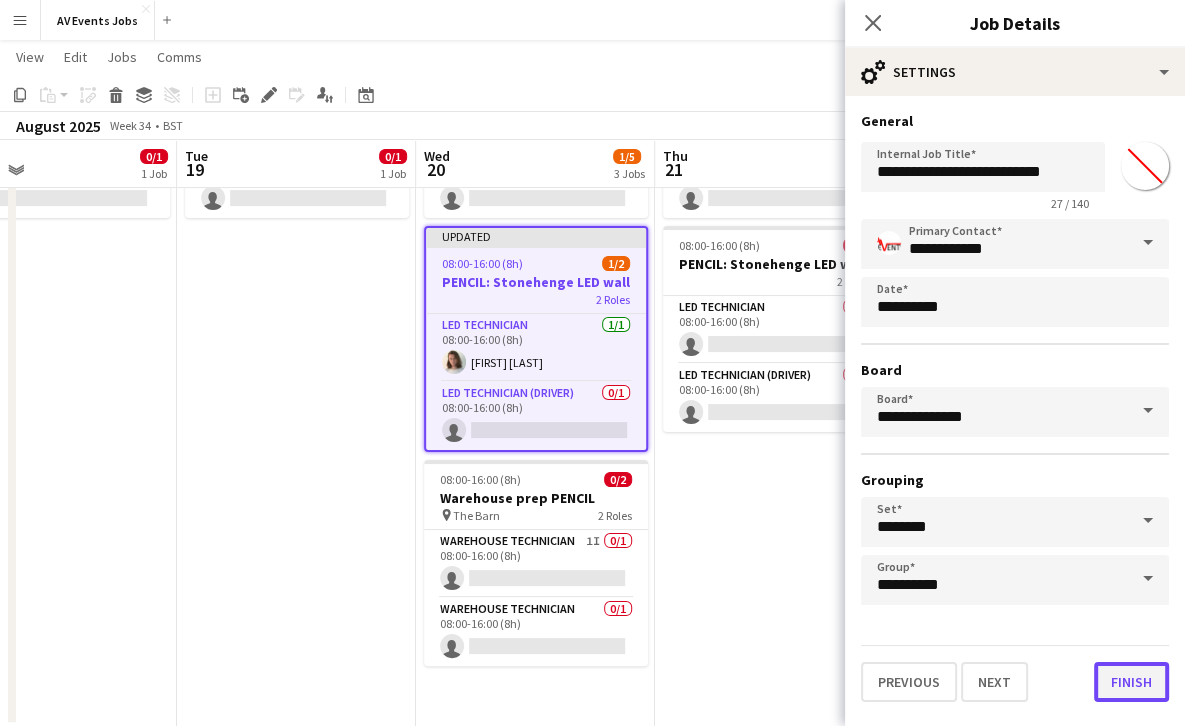 click on "Finish" at bounding box center (1131, 682) 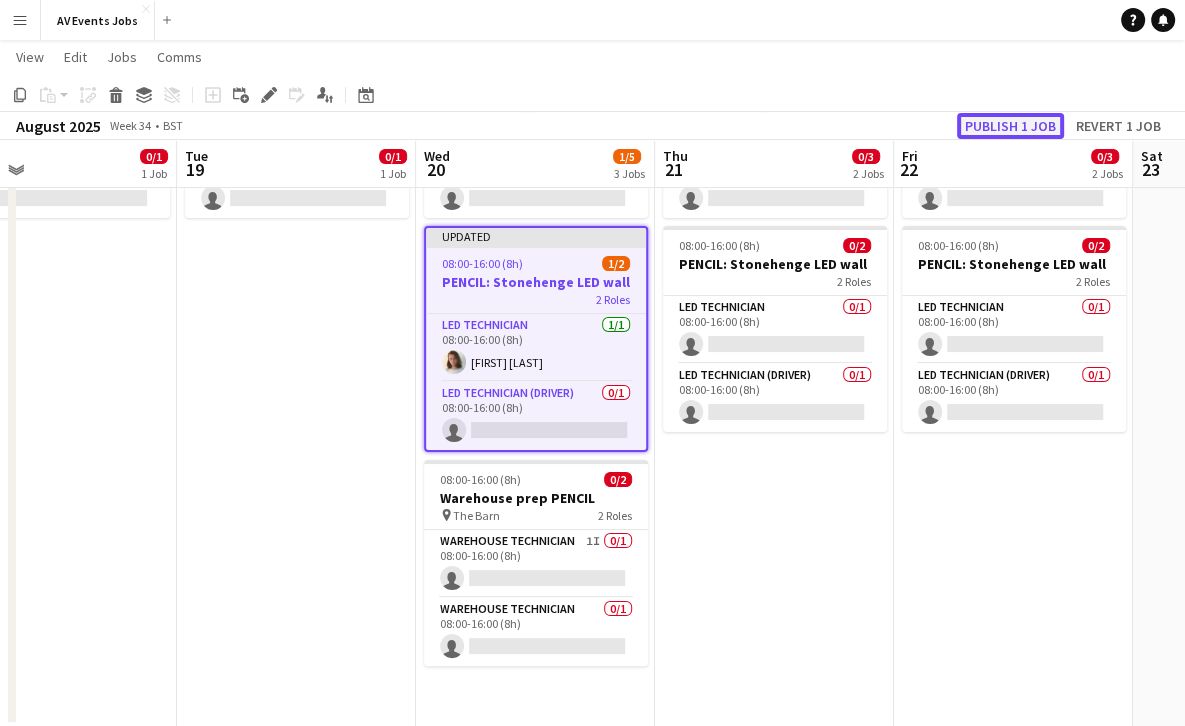 click on "Publish 1 job" 